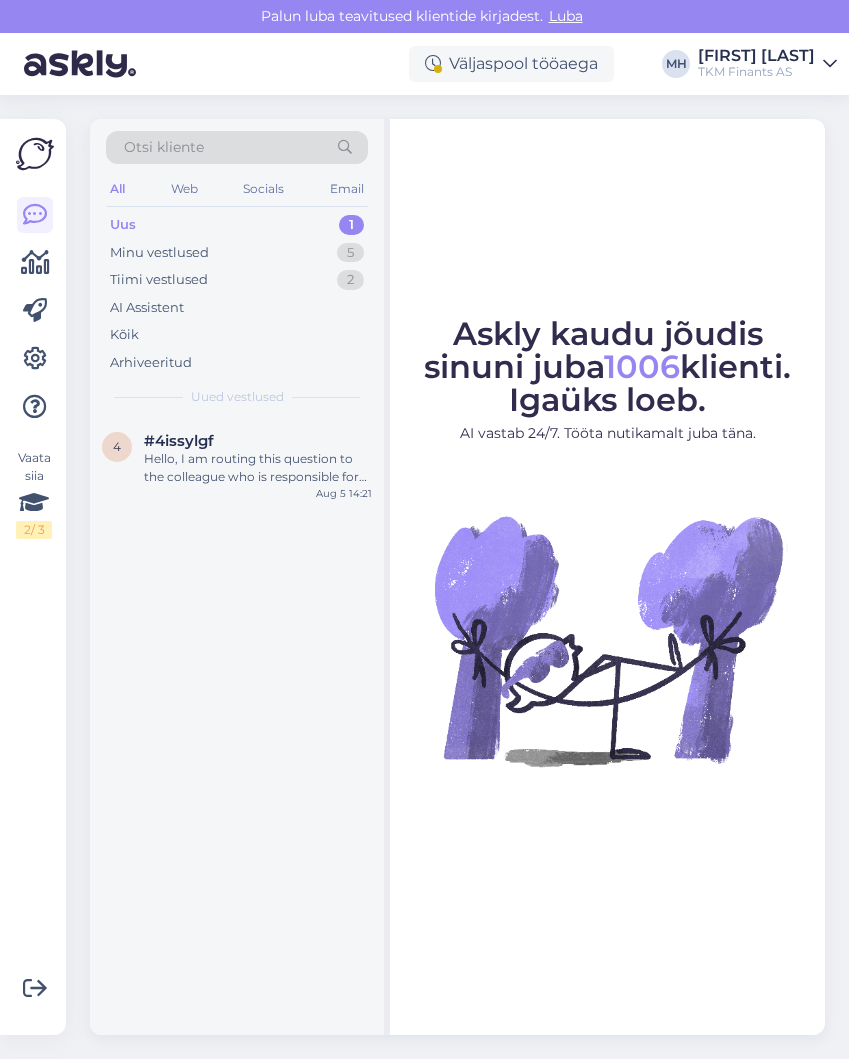 scroll, scrollTop: 0, scrollLeft: 0, axis: both 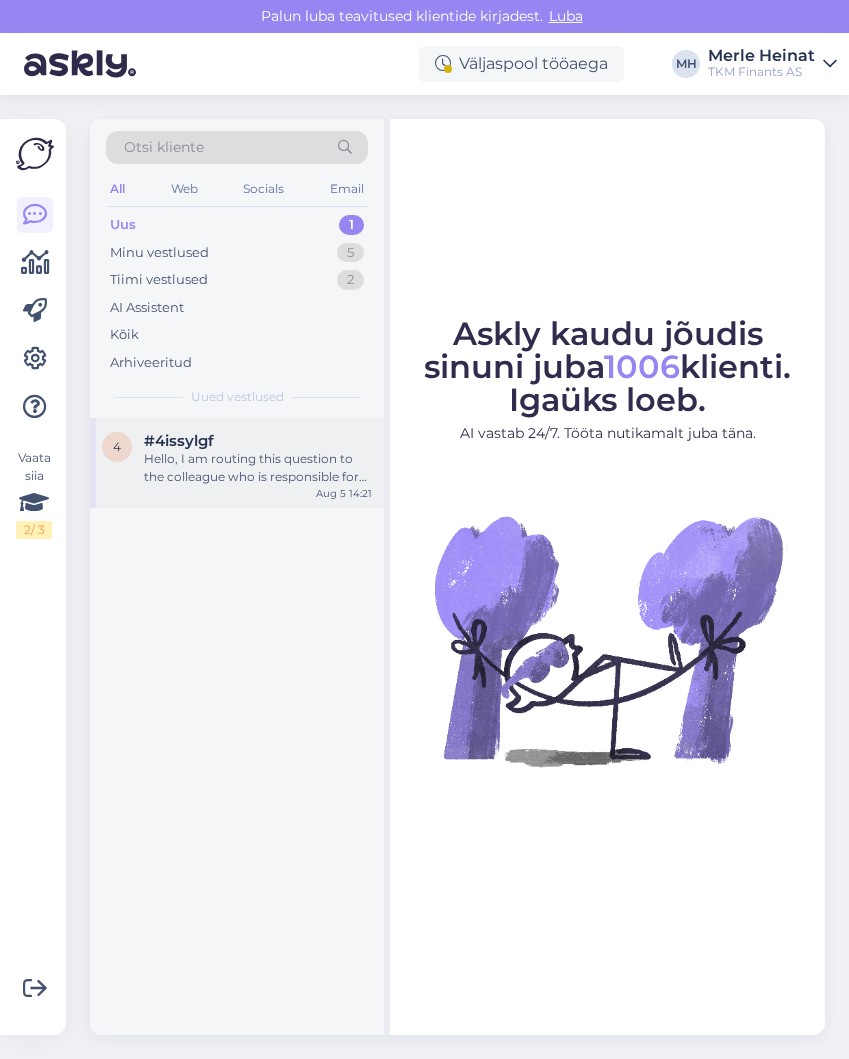 click on "Hello, I am routing this question to the colleague who is responsible for this topic. The reply might take a bit. But it’ll be saved here for you to read later." at bounding box center (258, 468) 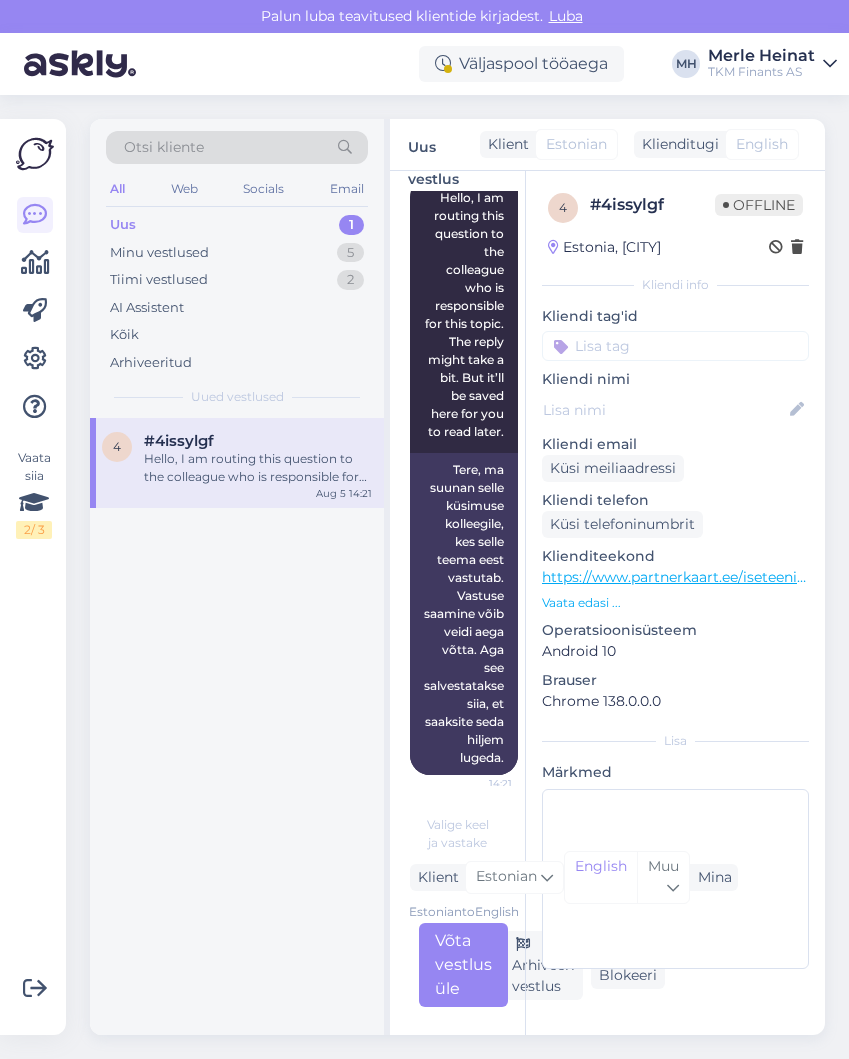scroll, scrollTop: 0, scrollLeft: 0, axis: both 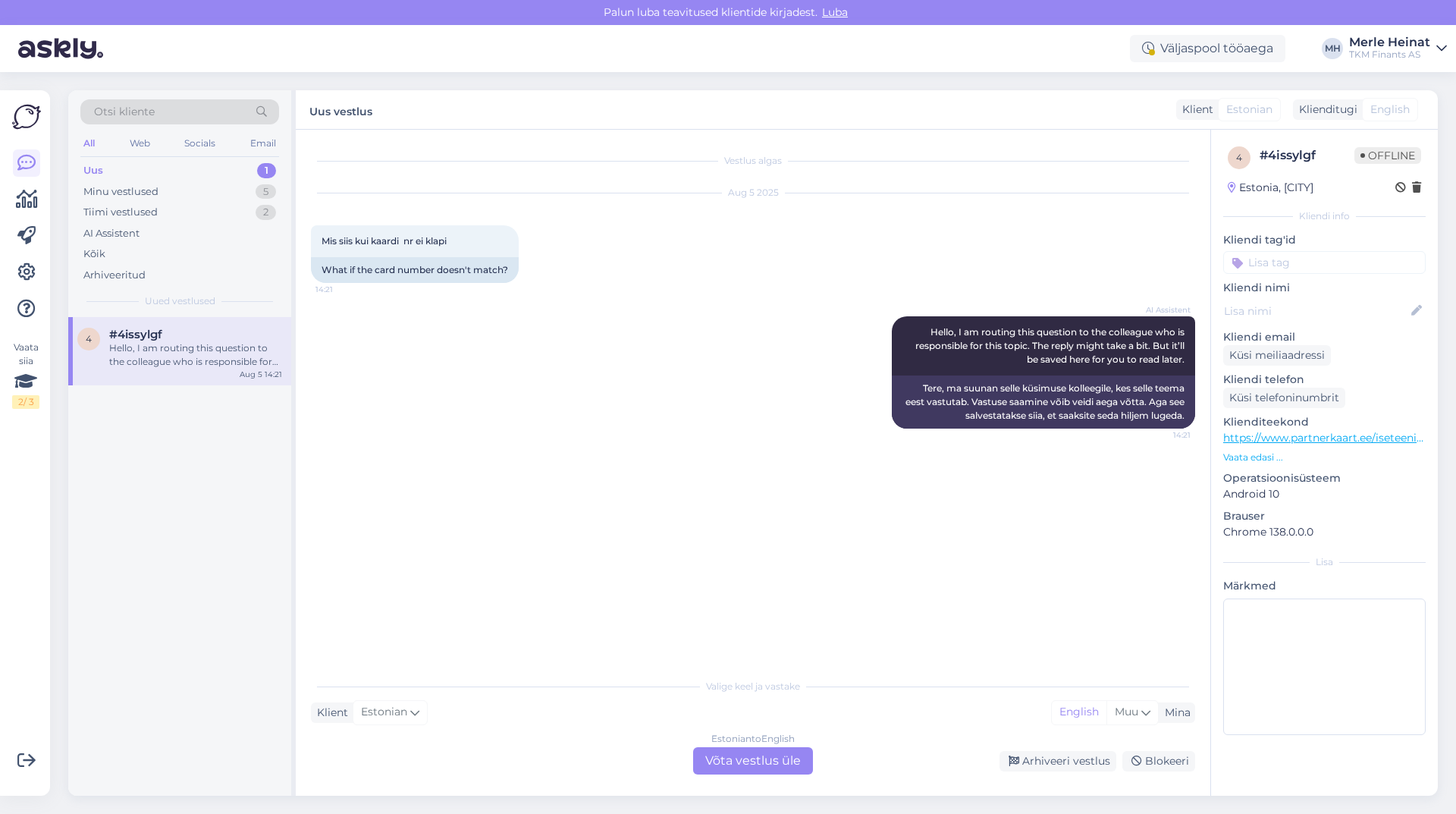 click on "Estonian  to  English Võta vestlus üle" at bounding box center [753, 761] 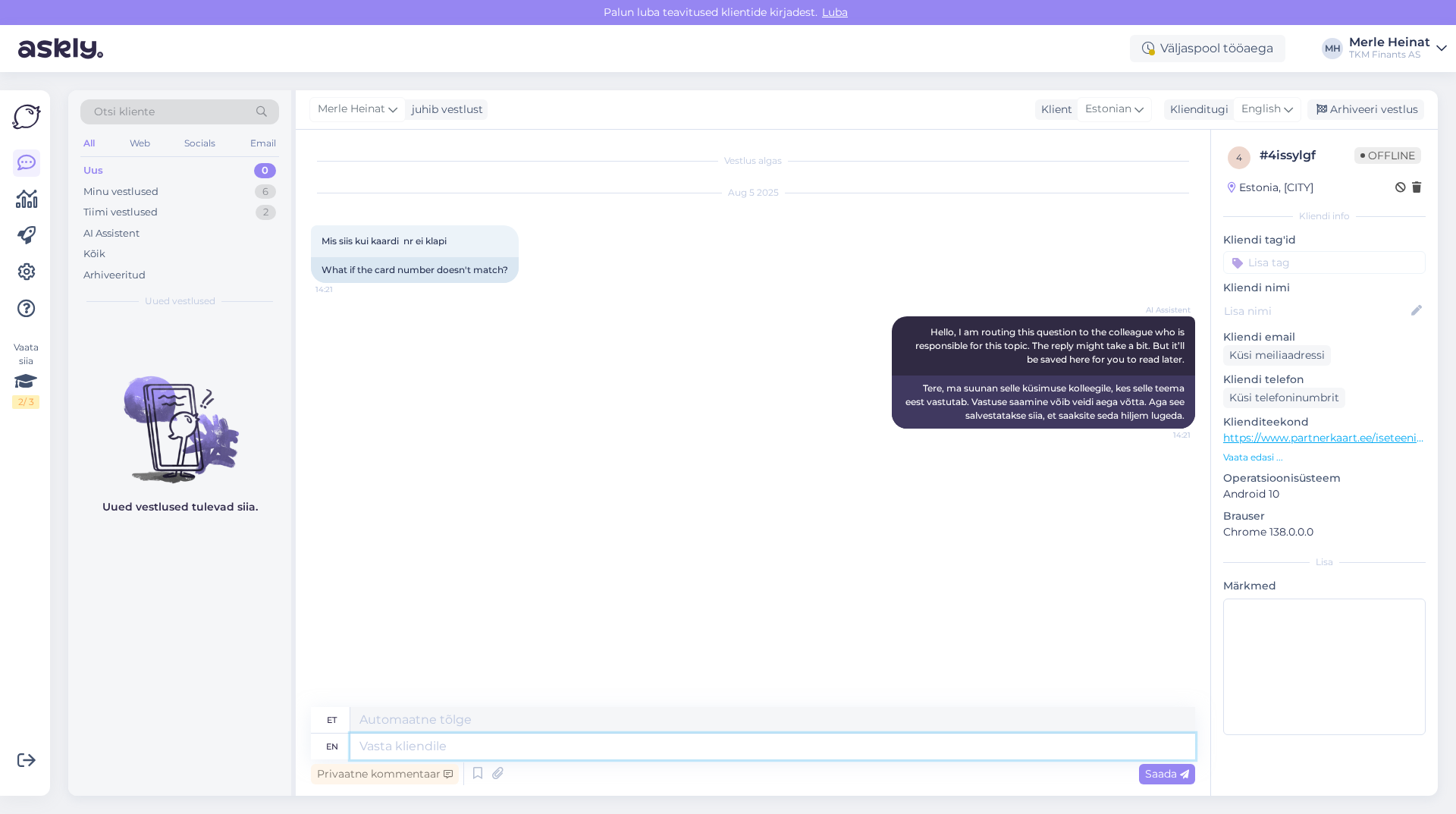 click at bounding box center (773, 746) 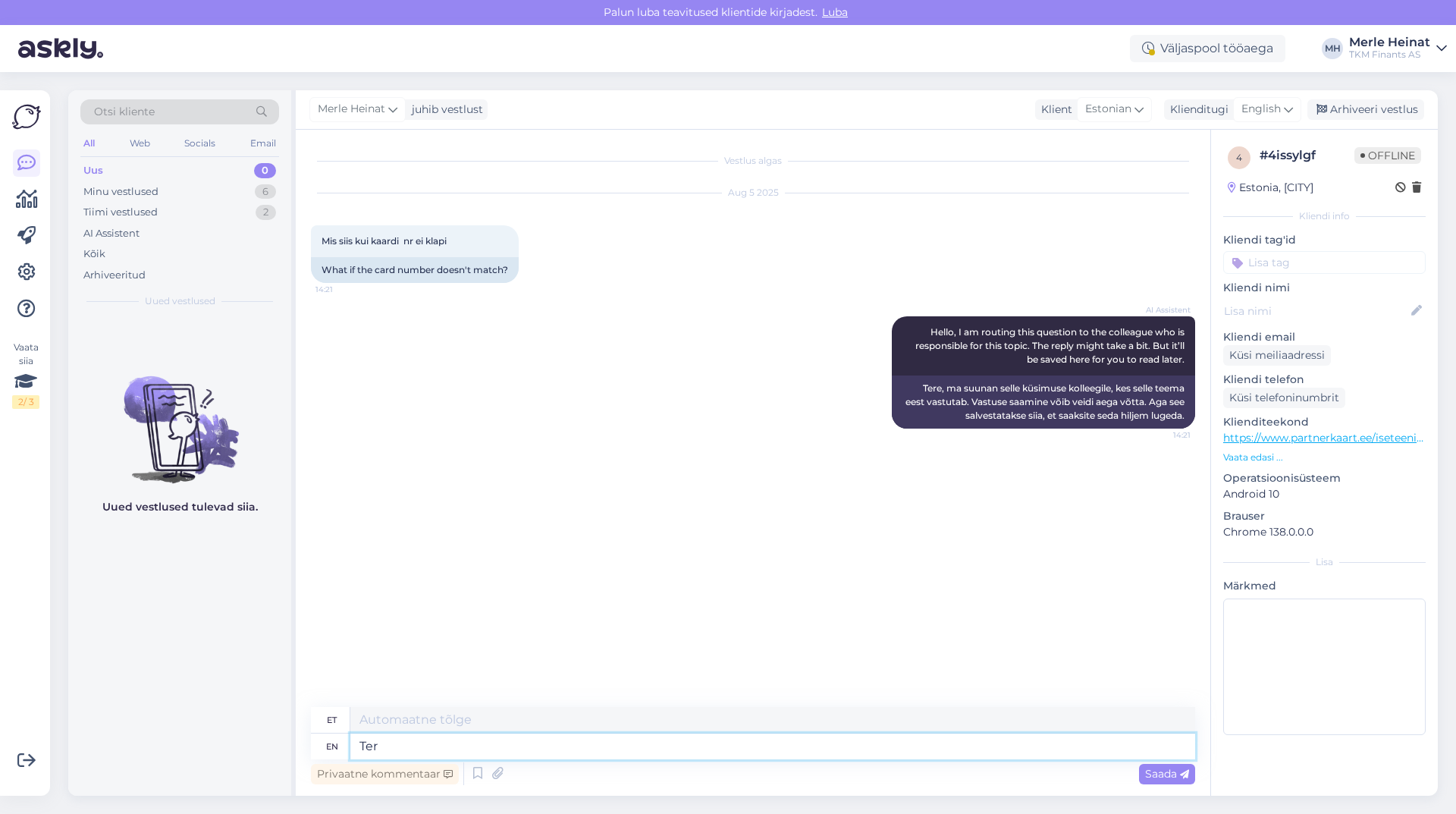 type on "Tere" 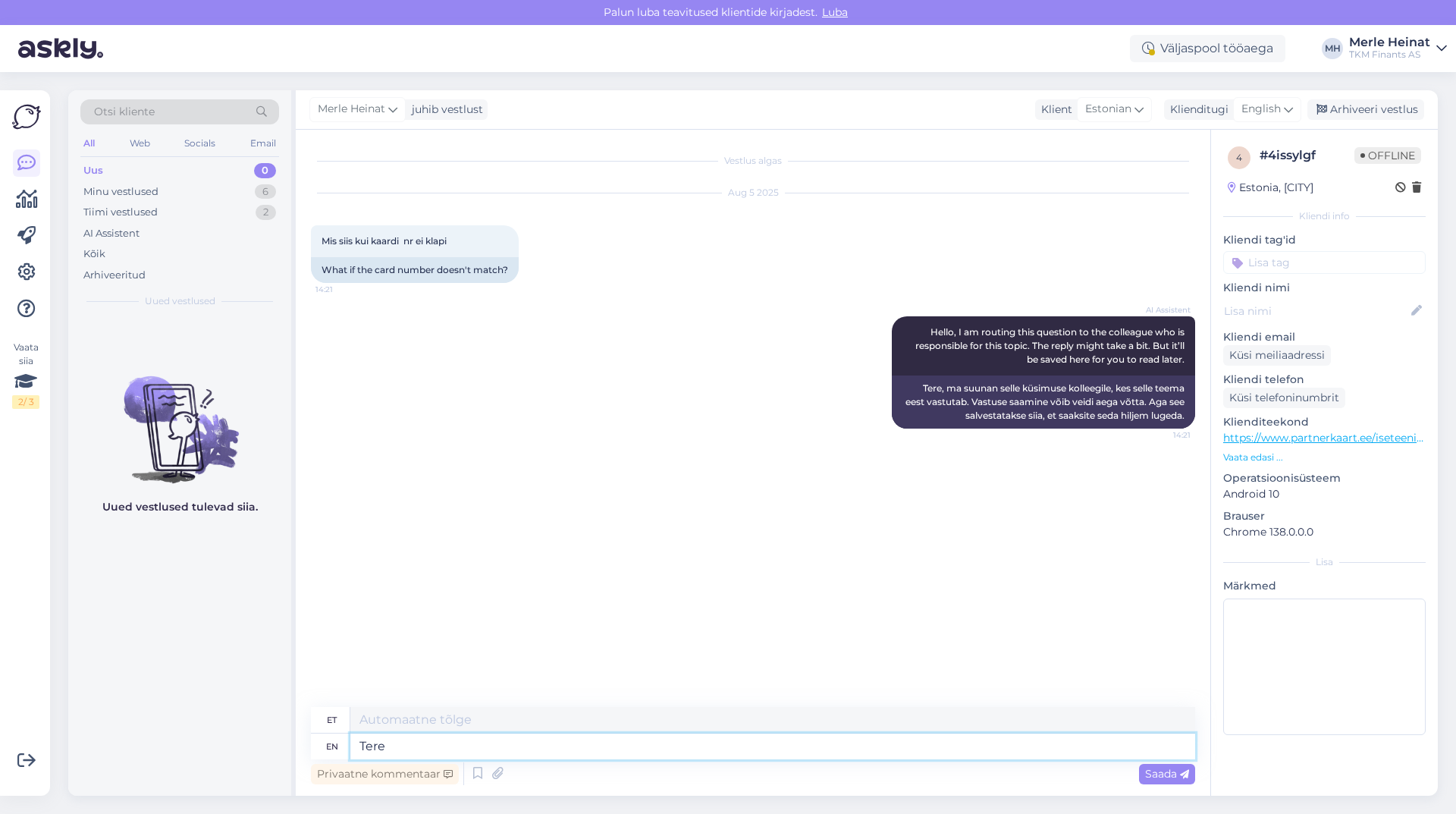 type on "Tere" 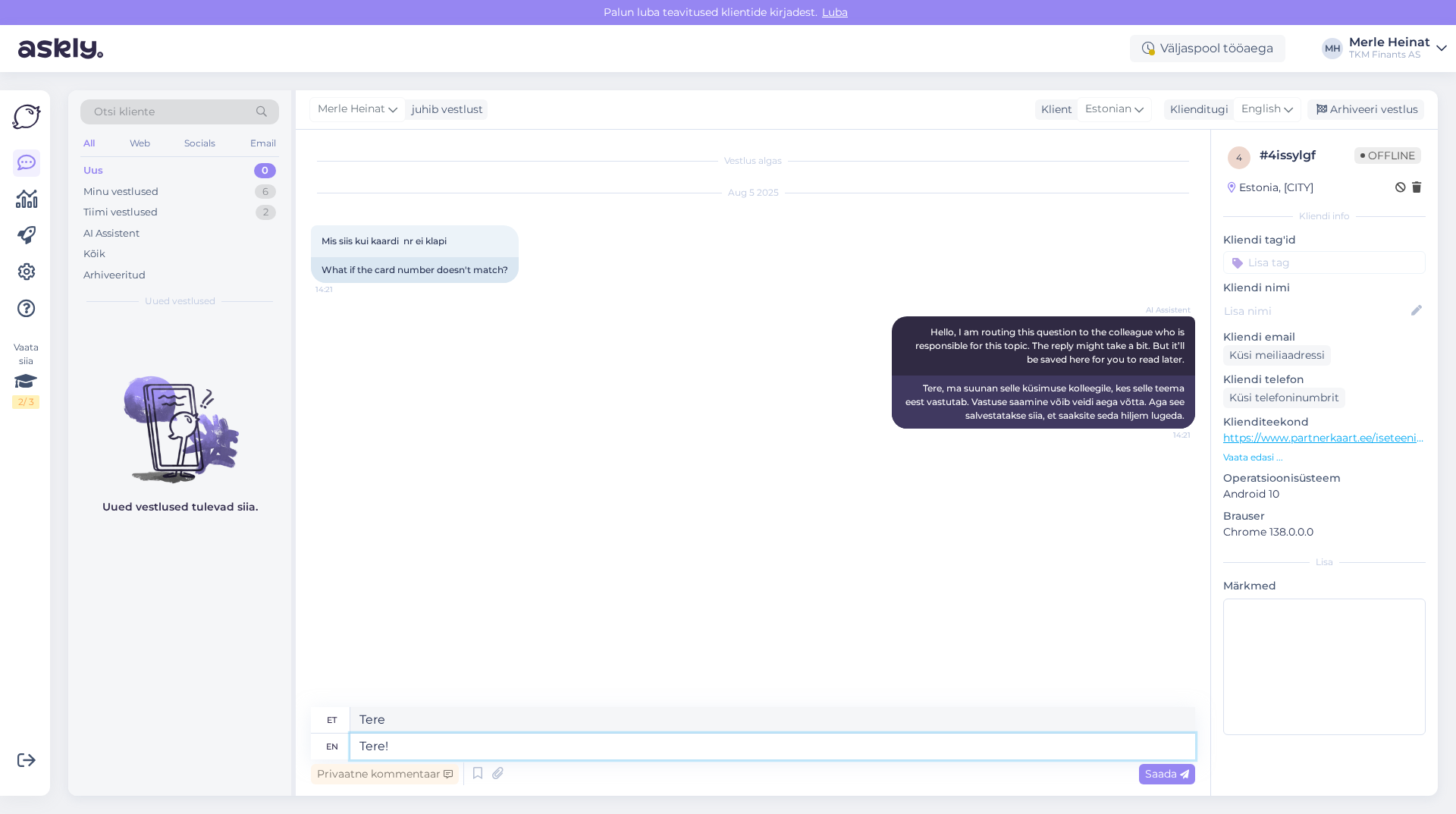 type on "Tere!" 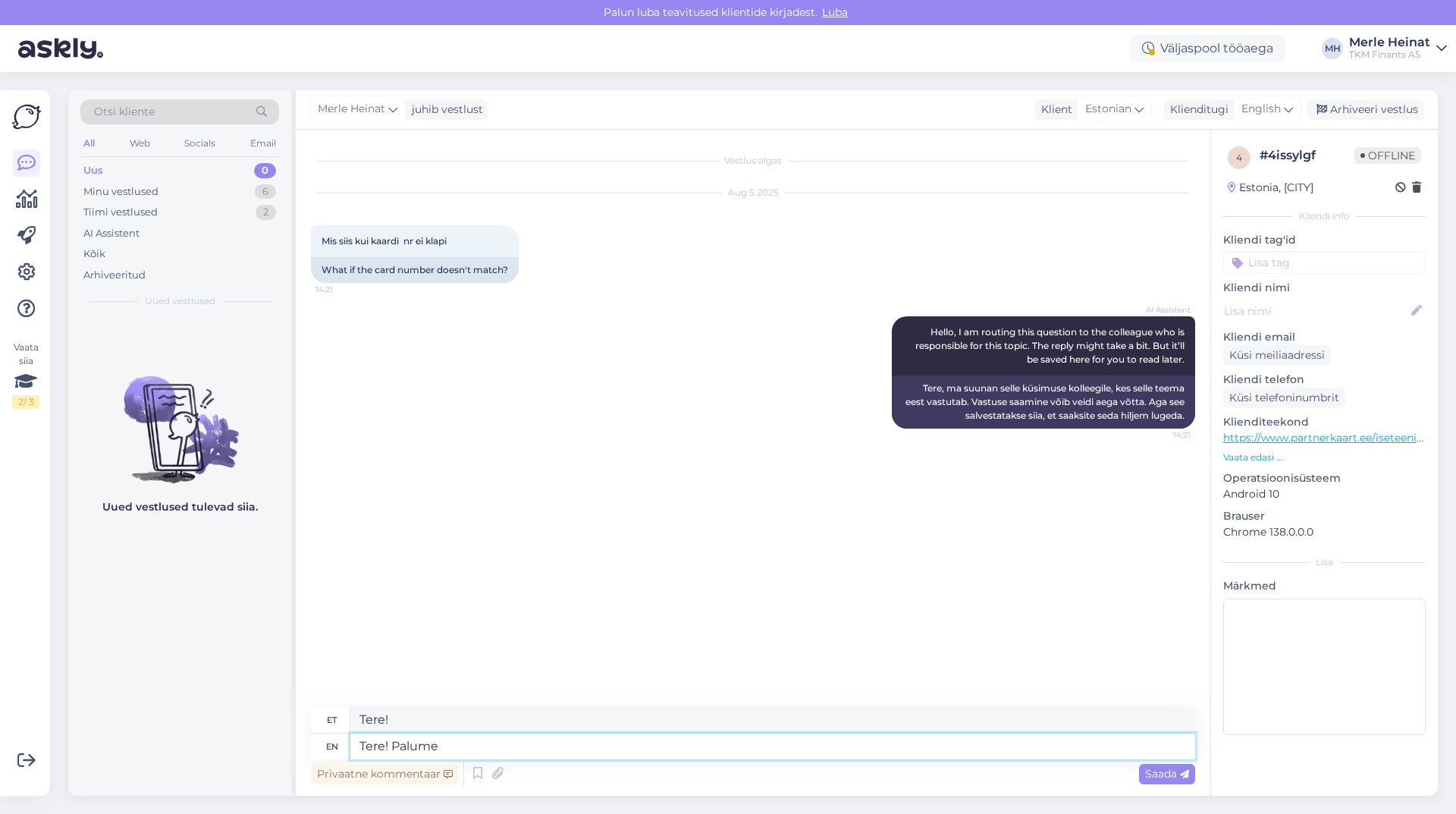 type on "Tere! Palume" 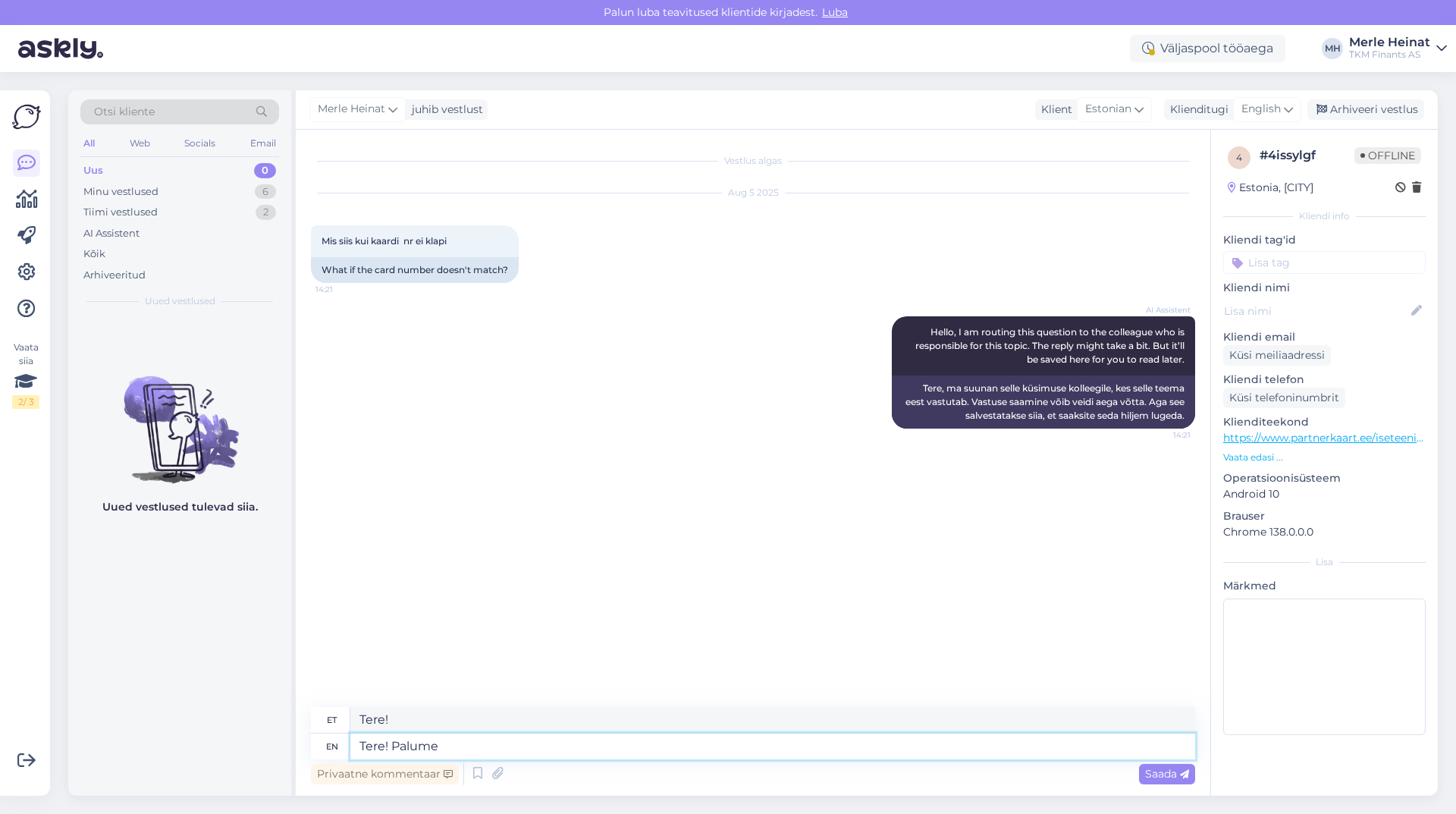 type on "Tere! Palume" 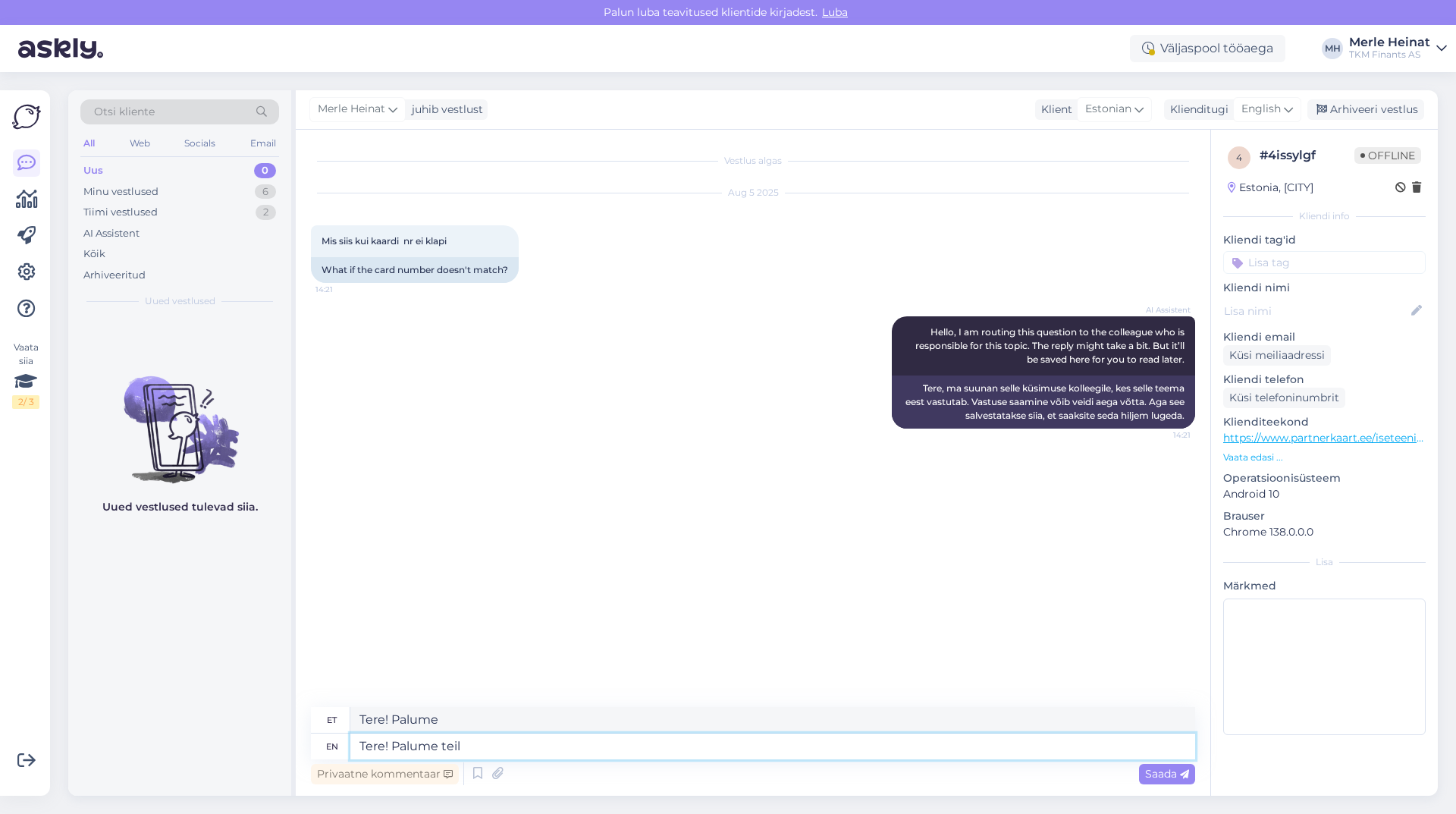 type on "Tere! Palume teil" 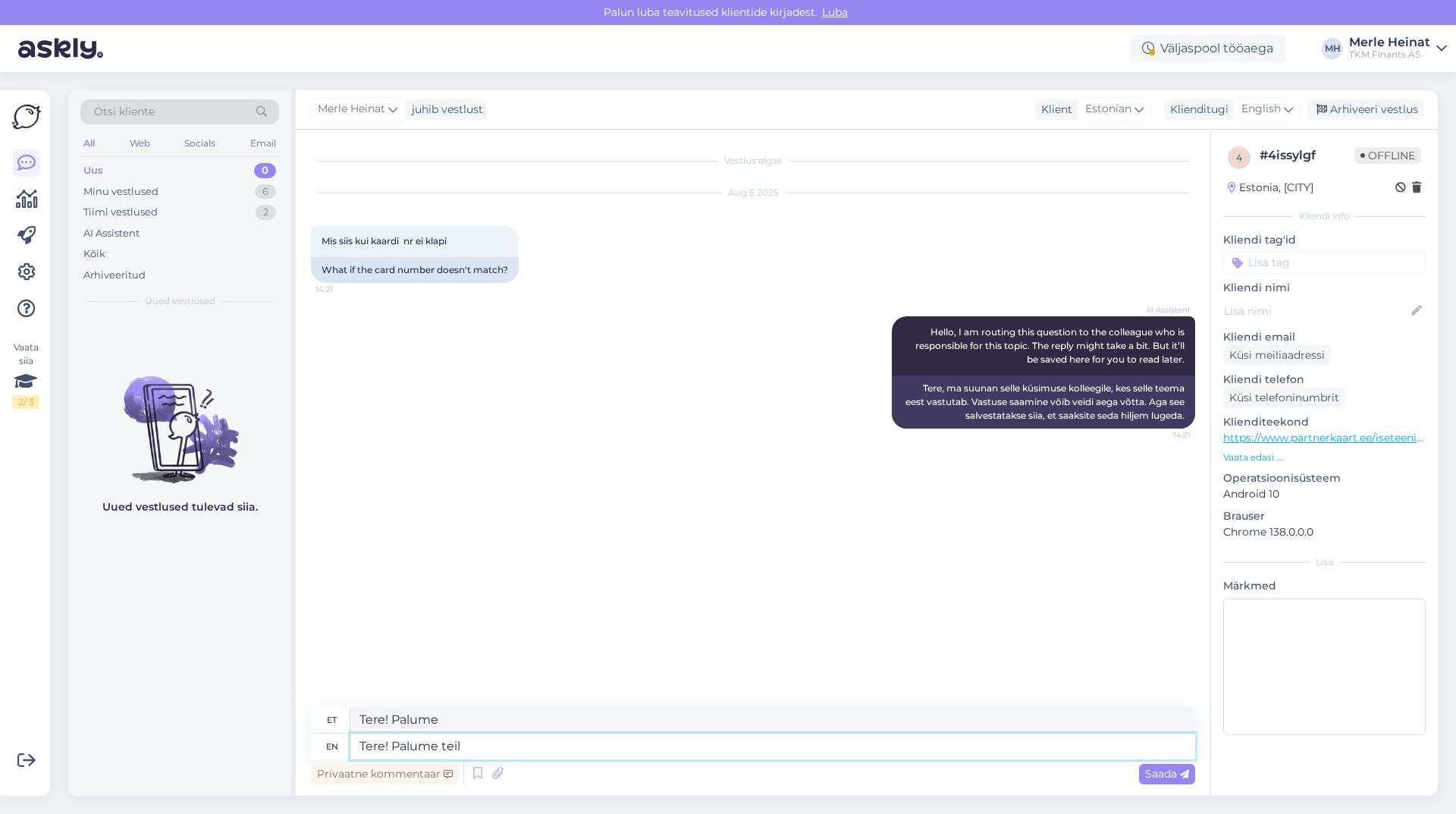 type on "Tere! Palume teile" 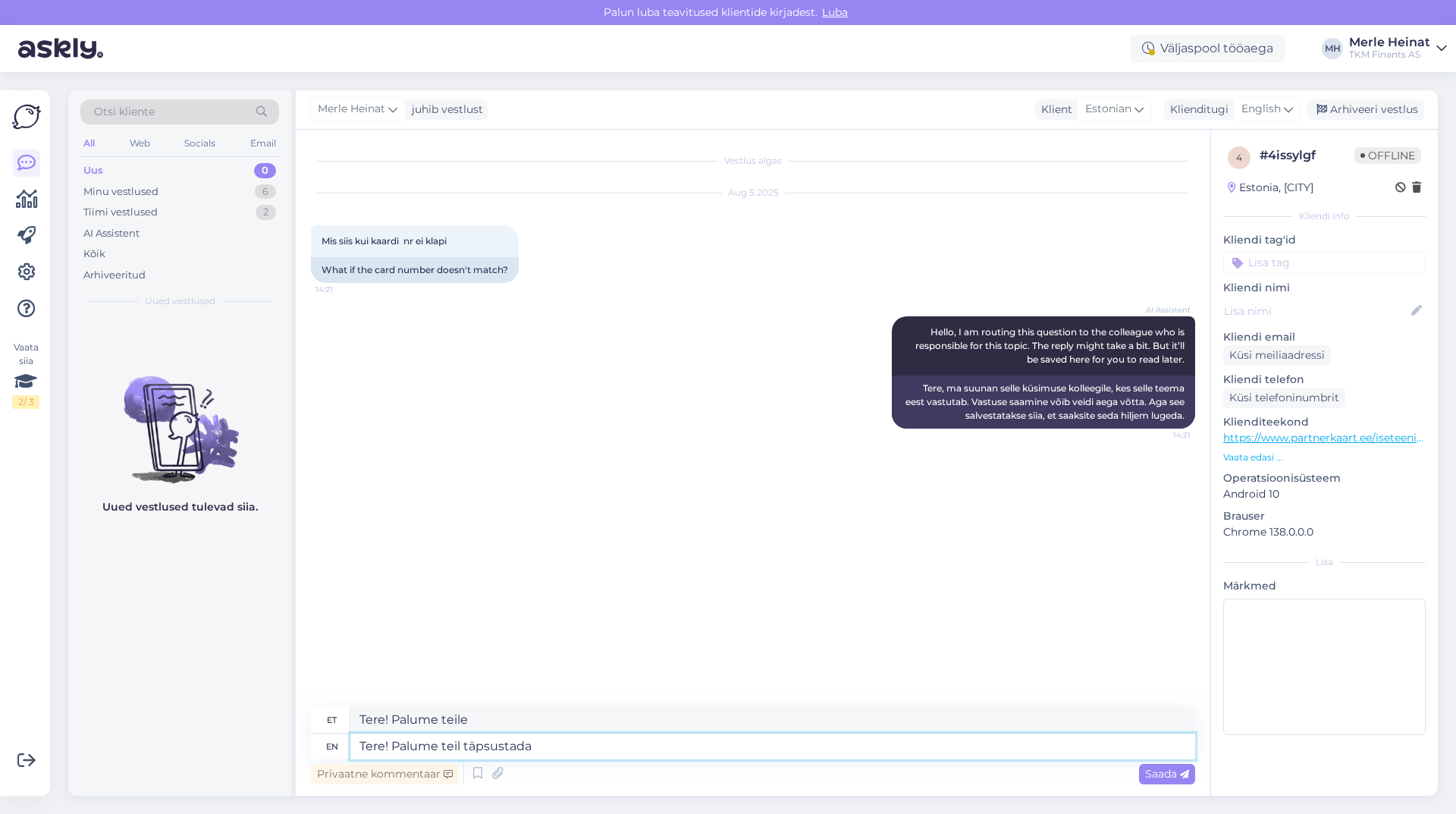 type on "Tere! Palume teil täpsustada" 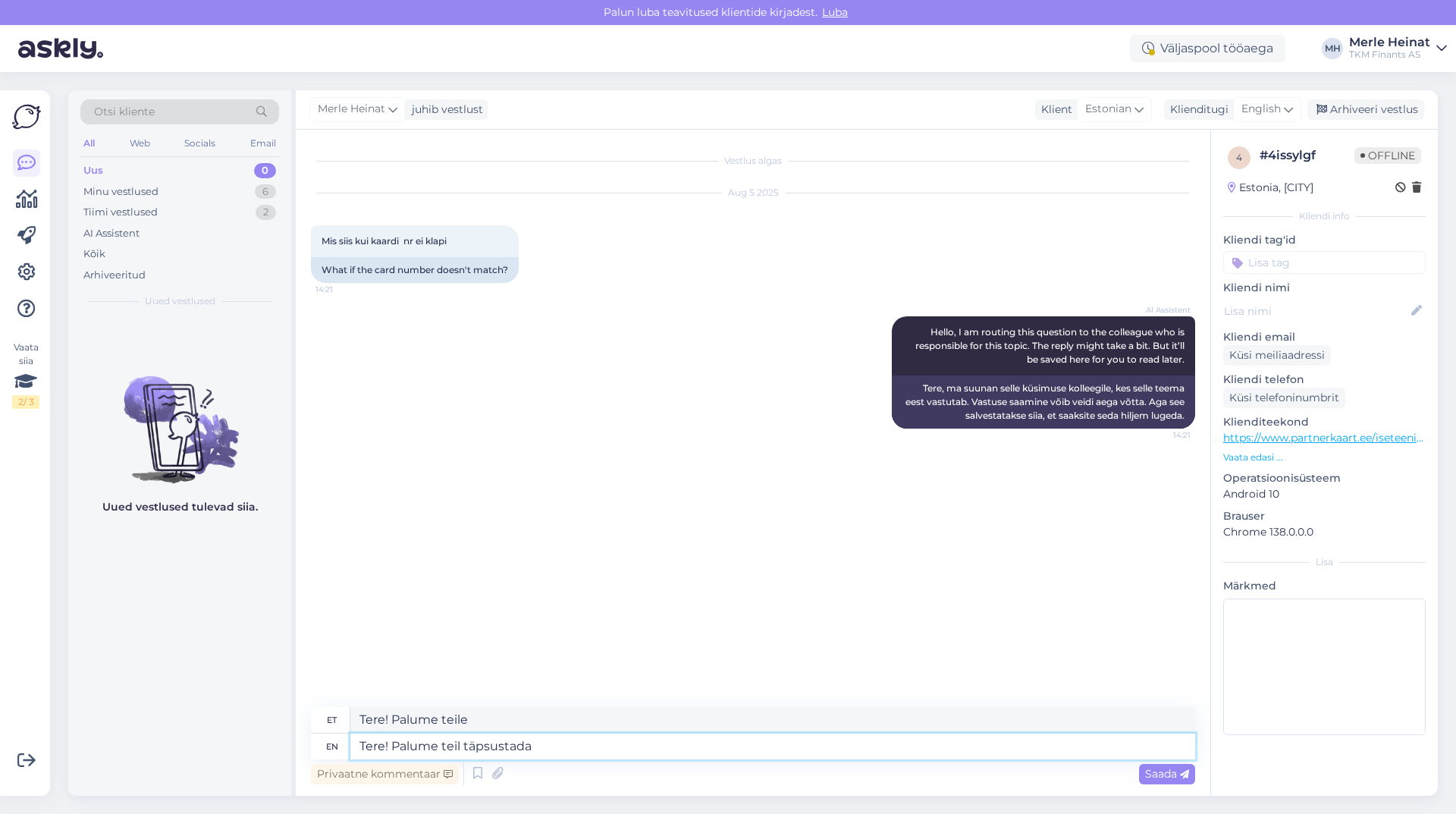 type on "Tere! Palume teil täpsustada" 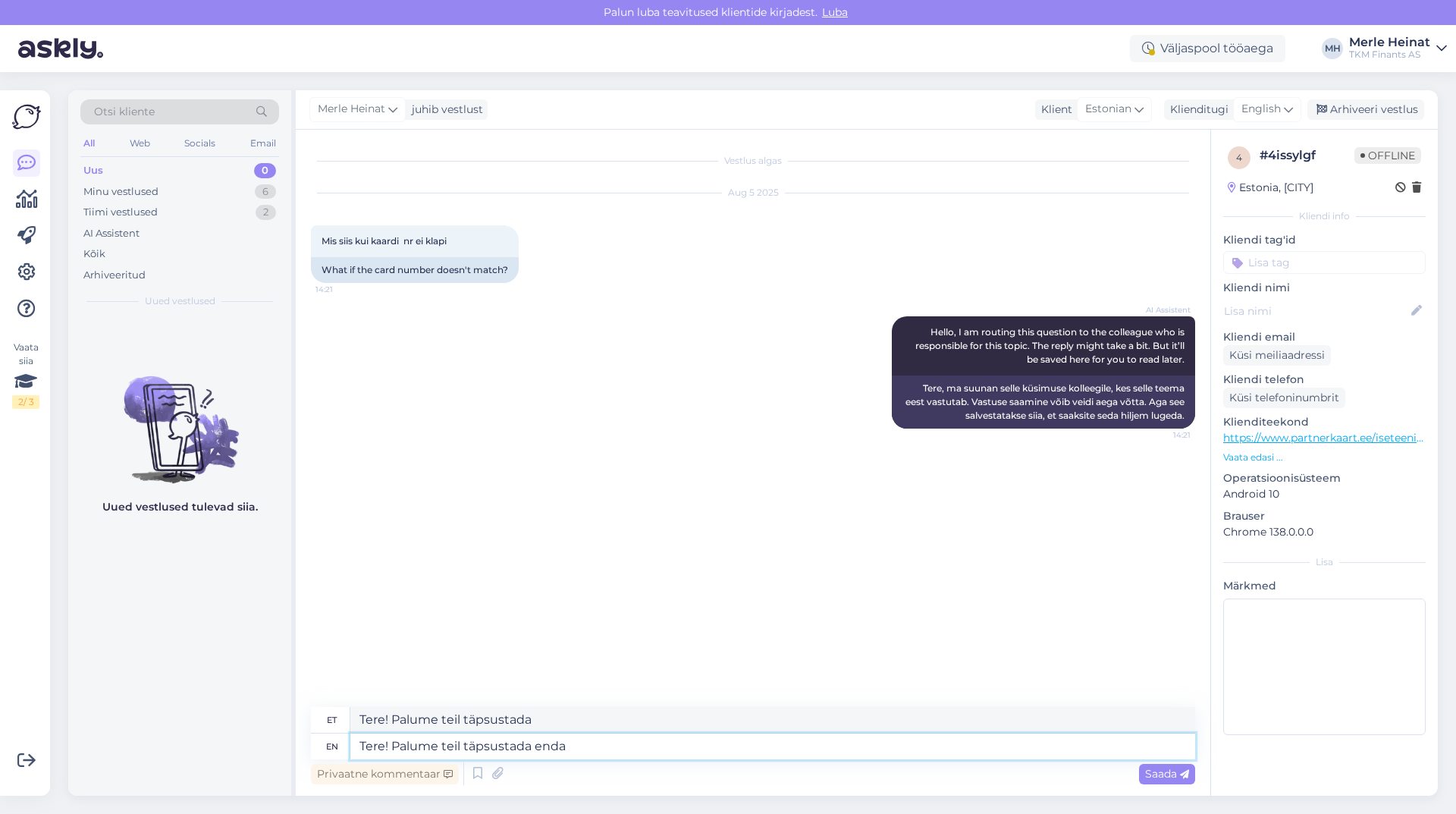 type on "Tere! Palume teil täpsustada enda" 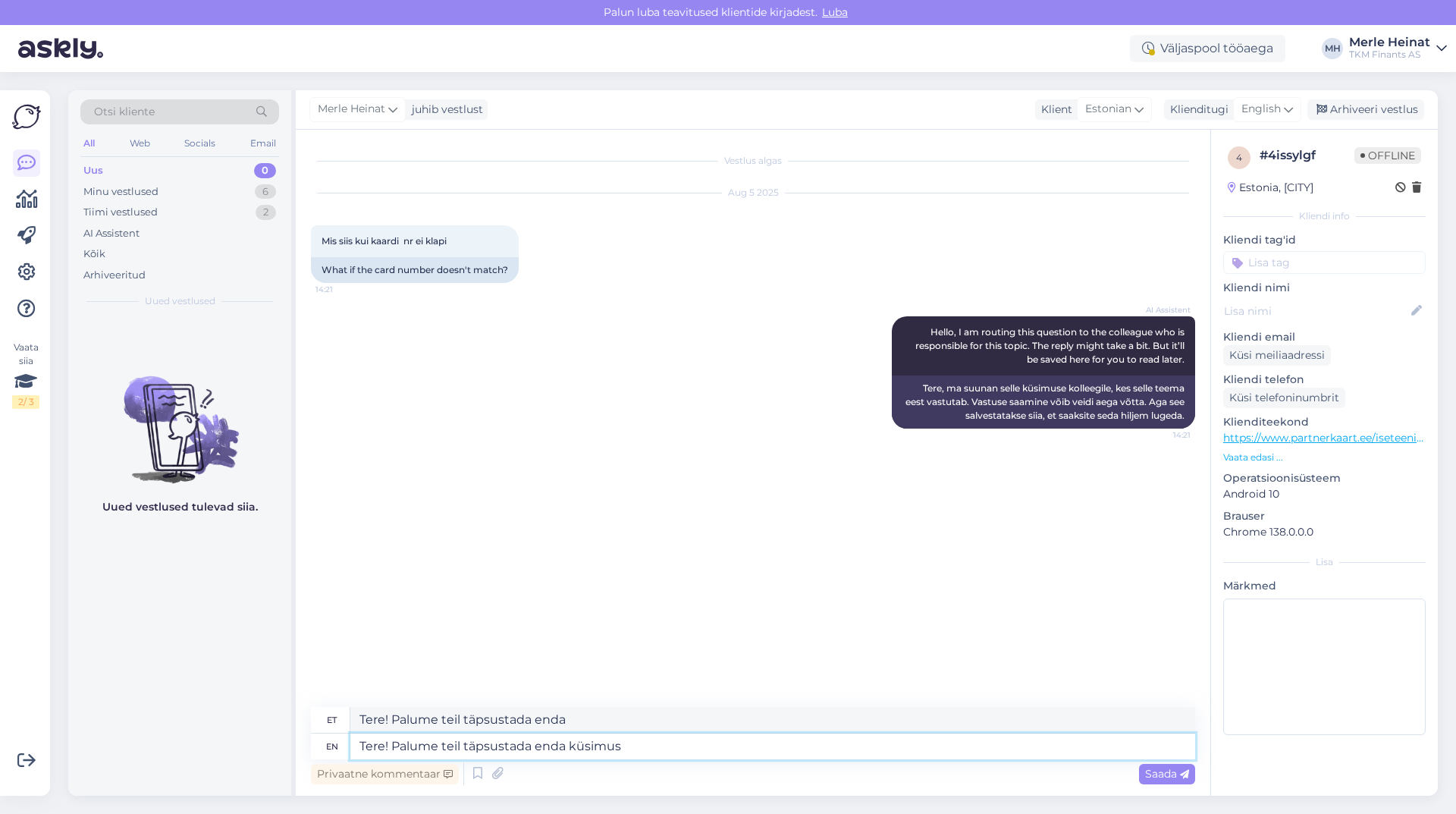 type on "Tere! Palume teil täpsustada enda küsimust" 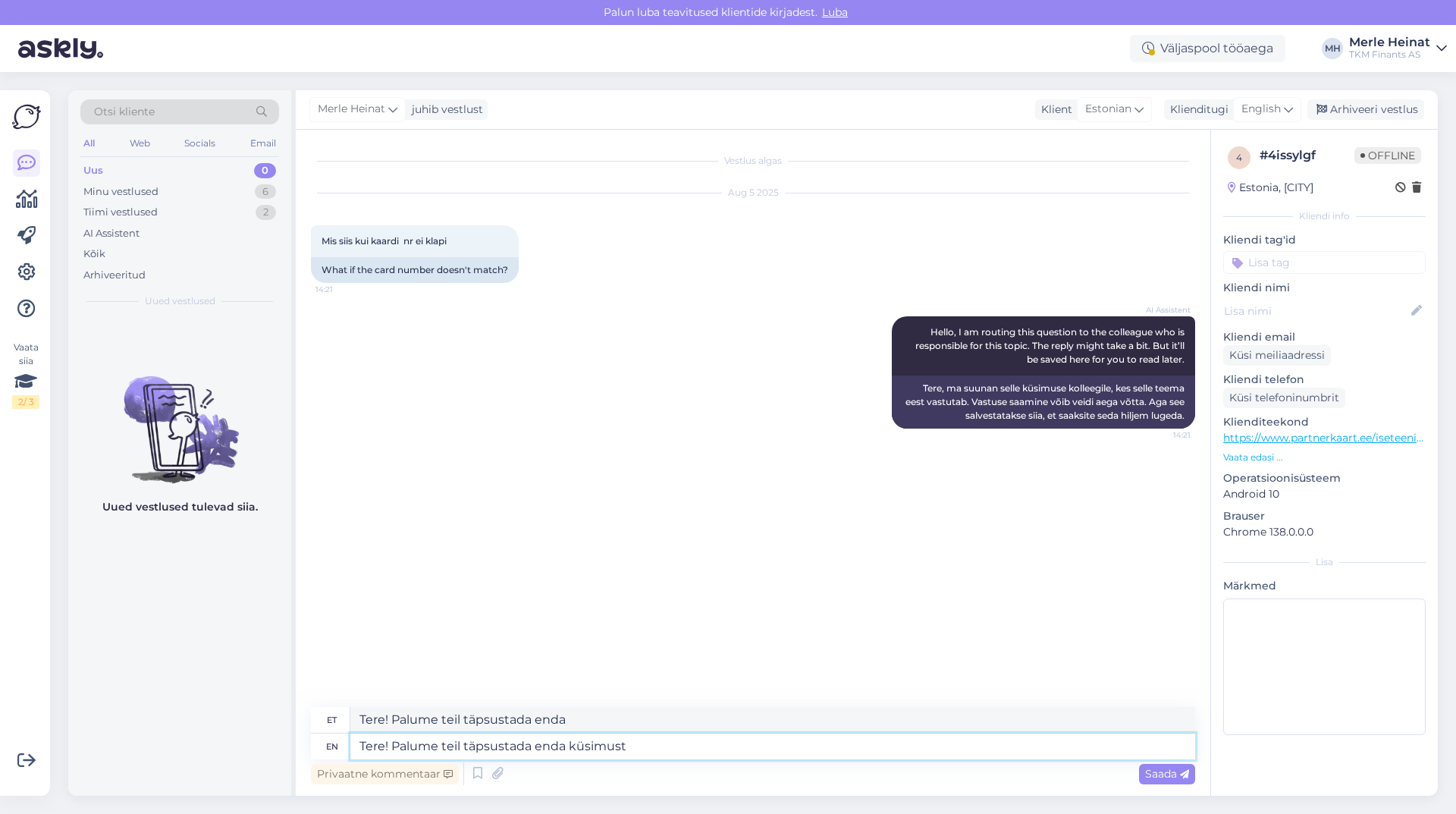 type on "Tere! Palume teil täpsustada enda küsimust" 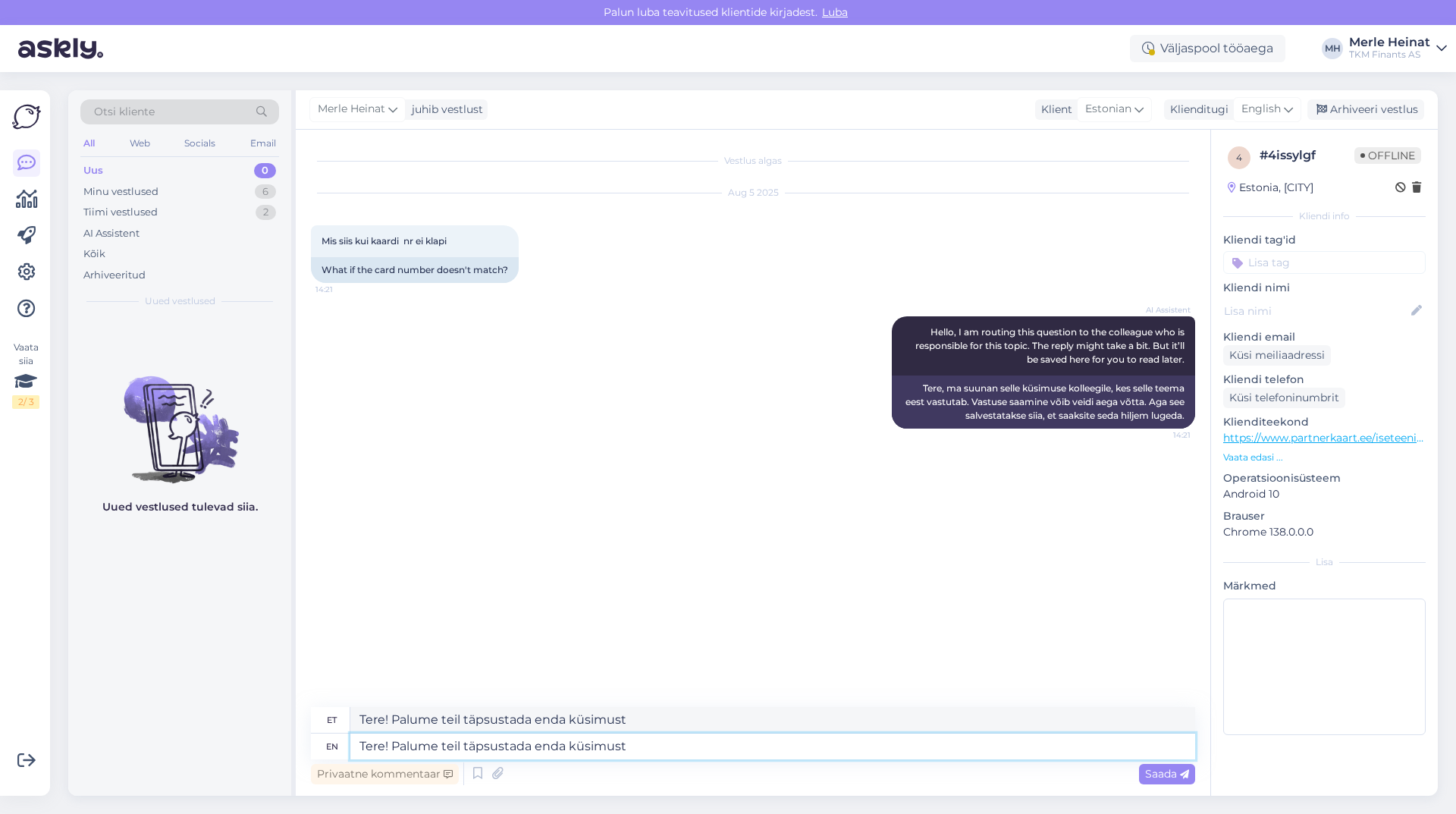click on "Tere! Palume teil täpsustada enda küsimust" at bounding box center (773, 746) 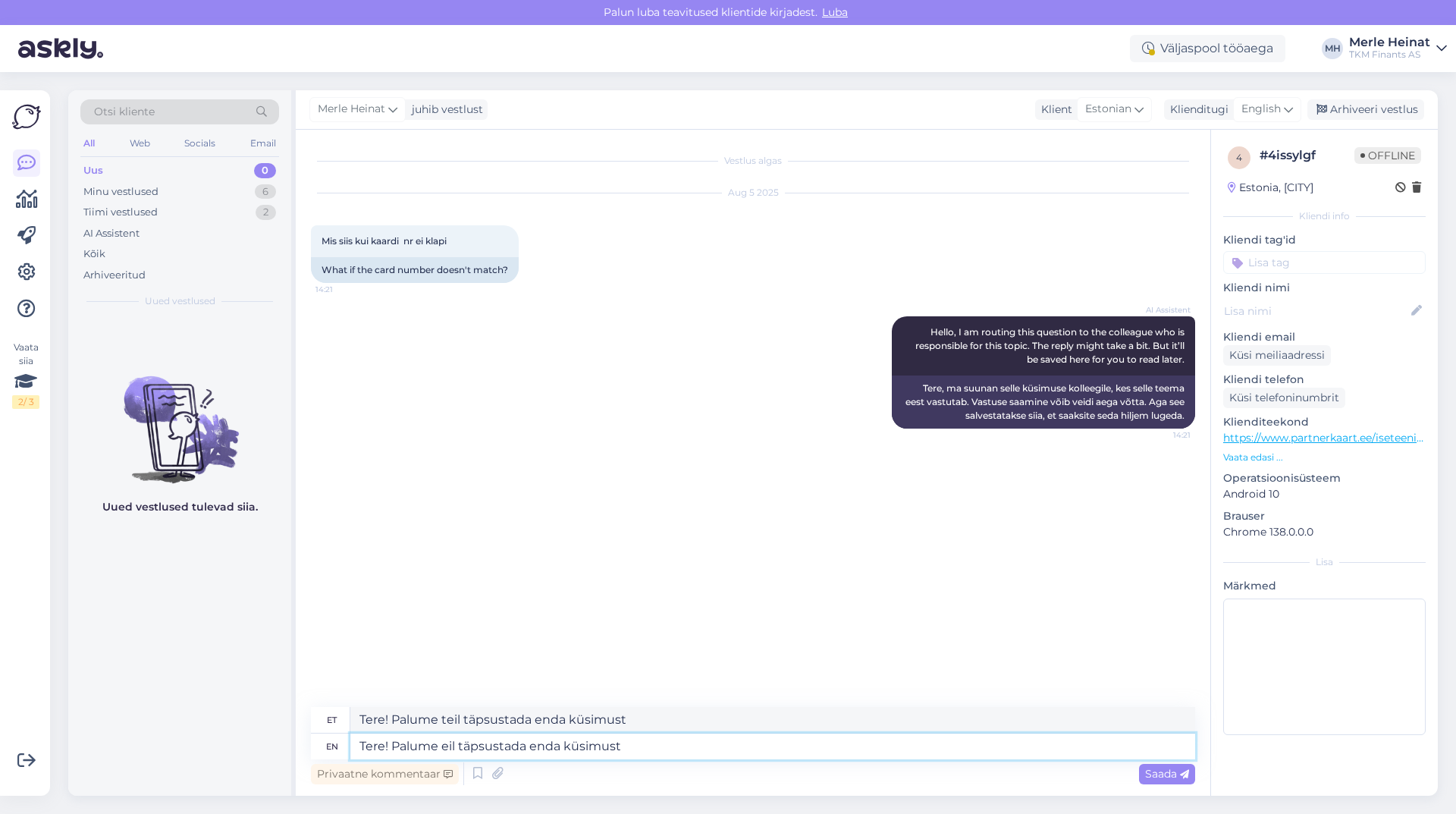 type on "Tere! Palume Teil täpsustada enda küsimust" 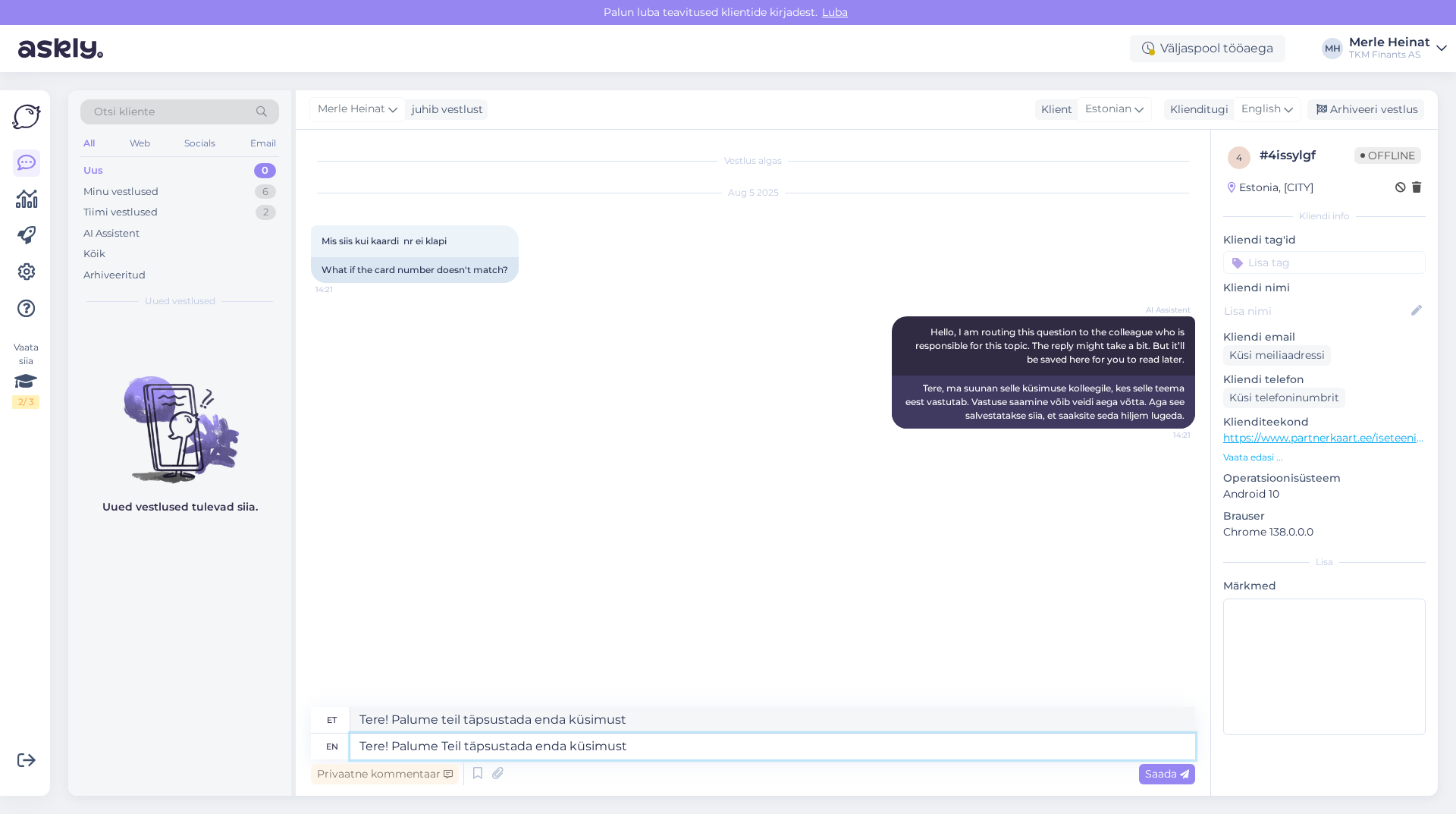 type on "Tere! Palume Teil täpsustada enda küsimust" 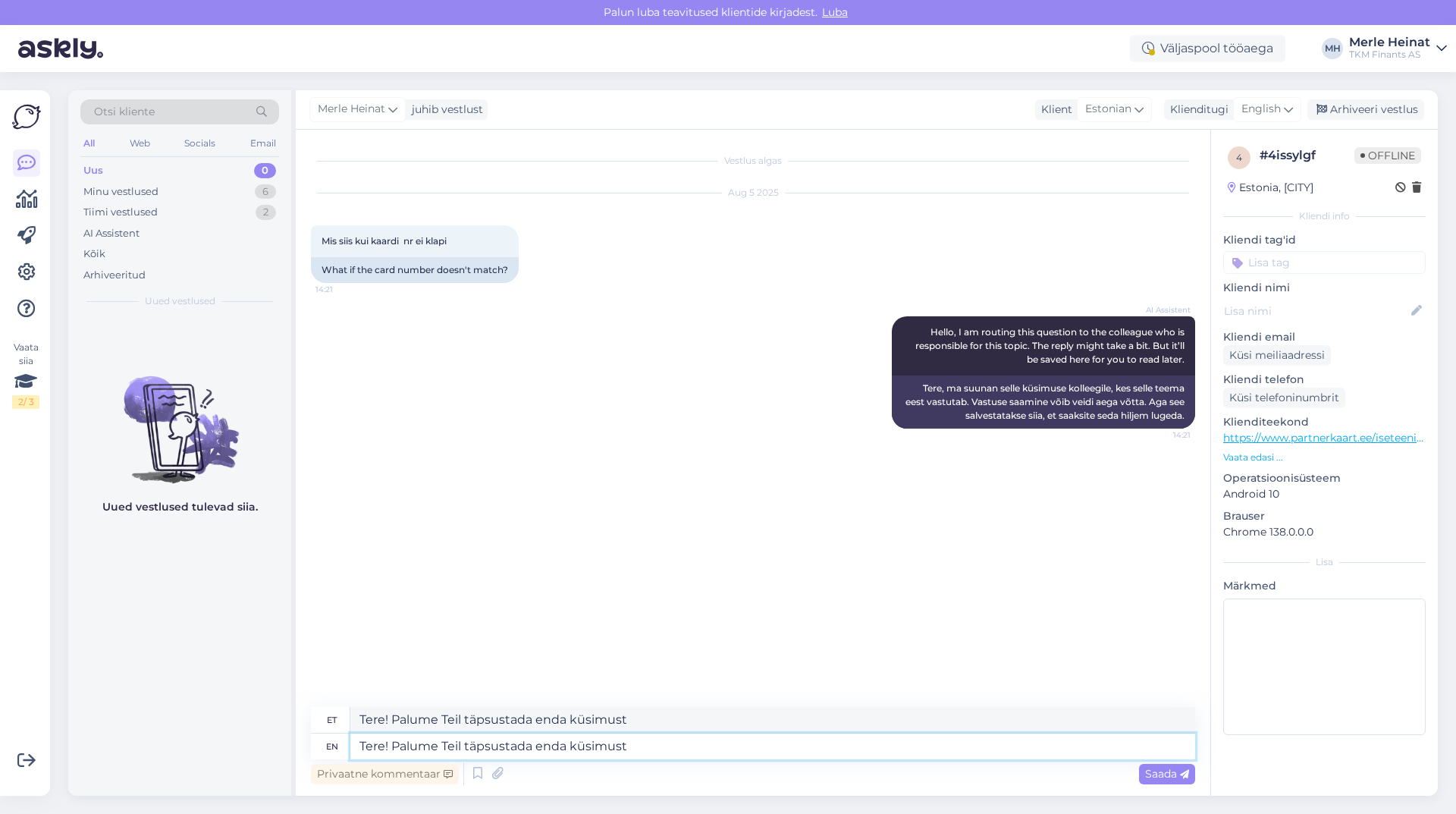 click on "Tere! Palume Teil täpsustada enda küsimust" at bounding box center (773, 746) 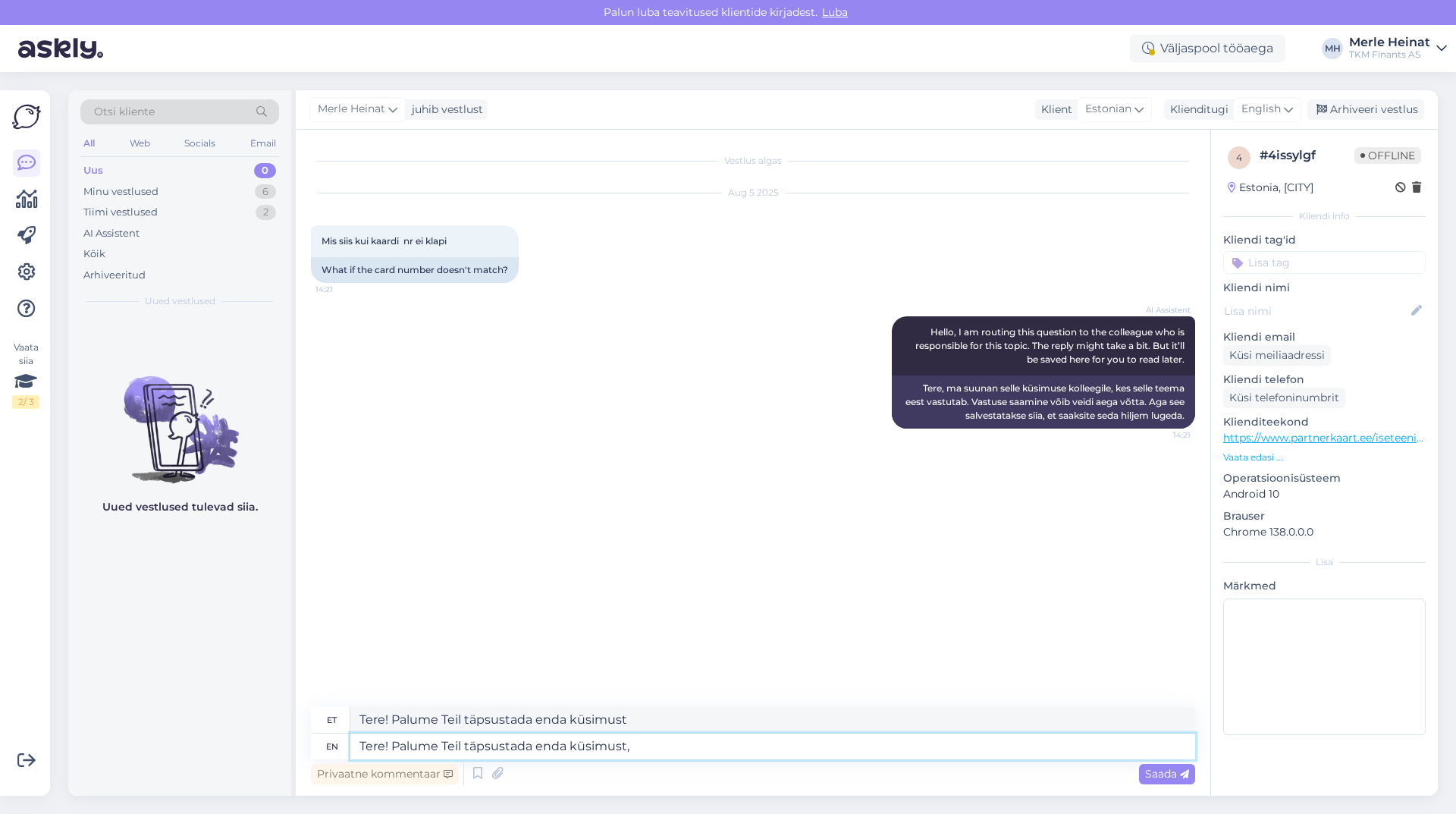 type on "Tere! Palume Teil täpsustada enda küsimust," 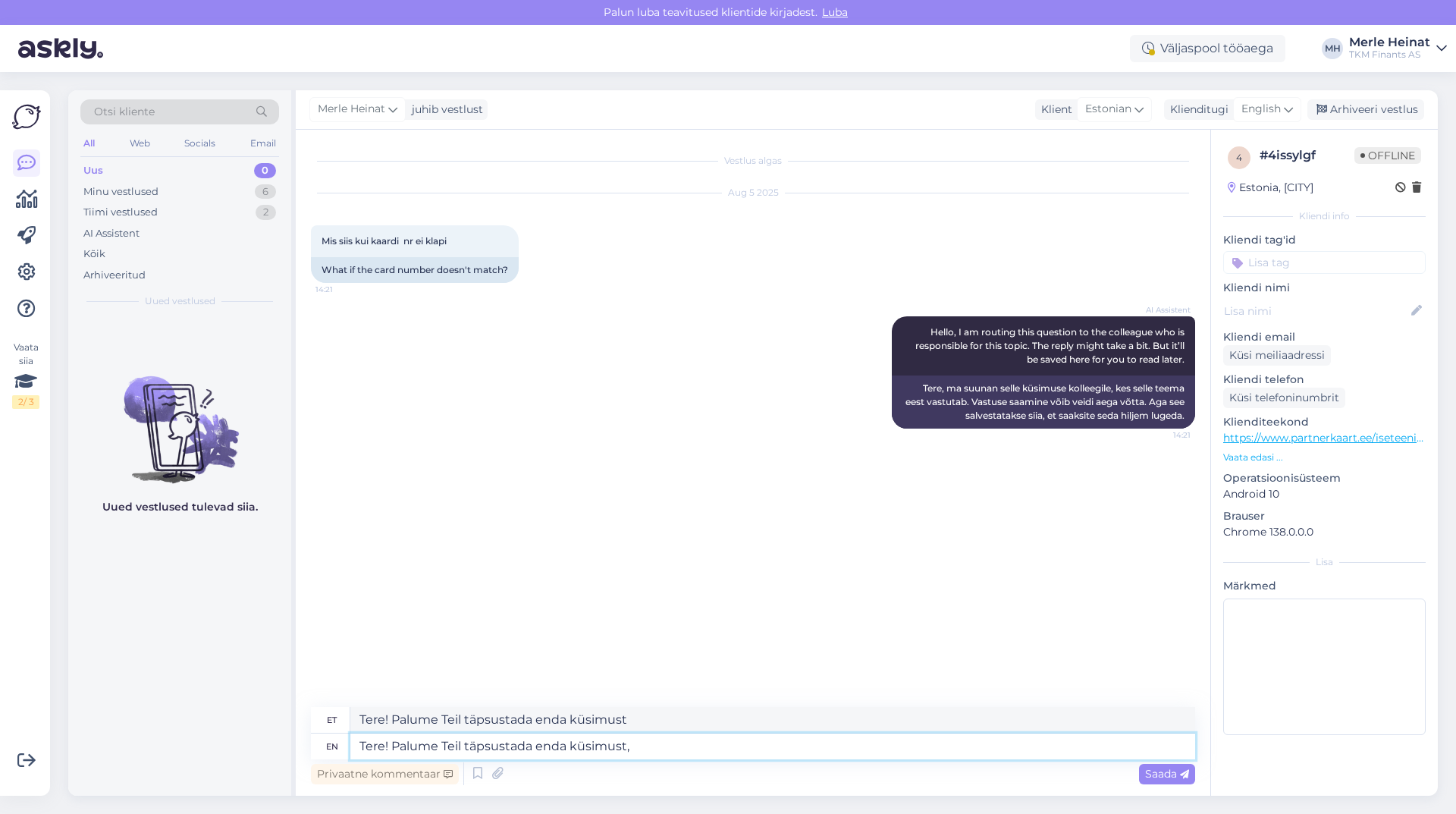 type on "Tere! Palume Teil täpsustada enda küsimust," 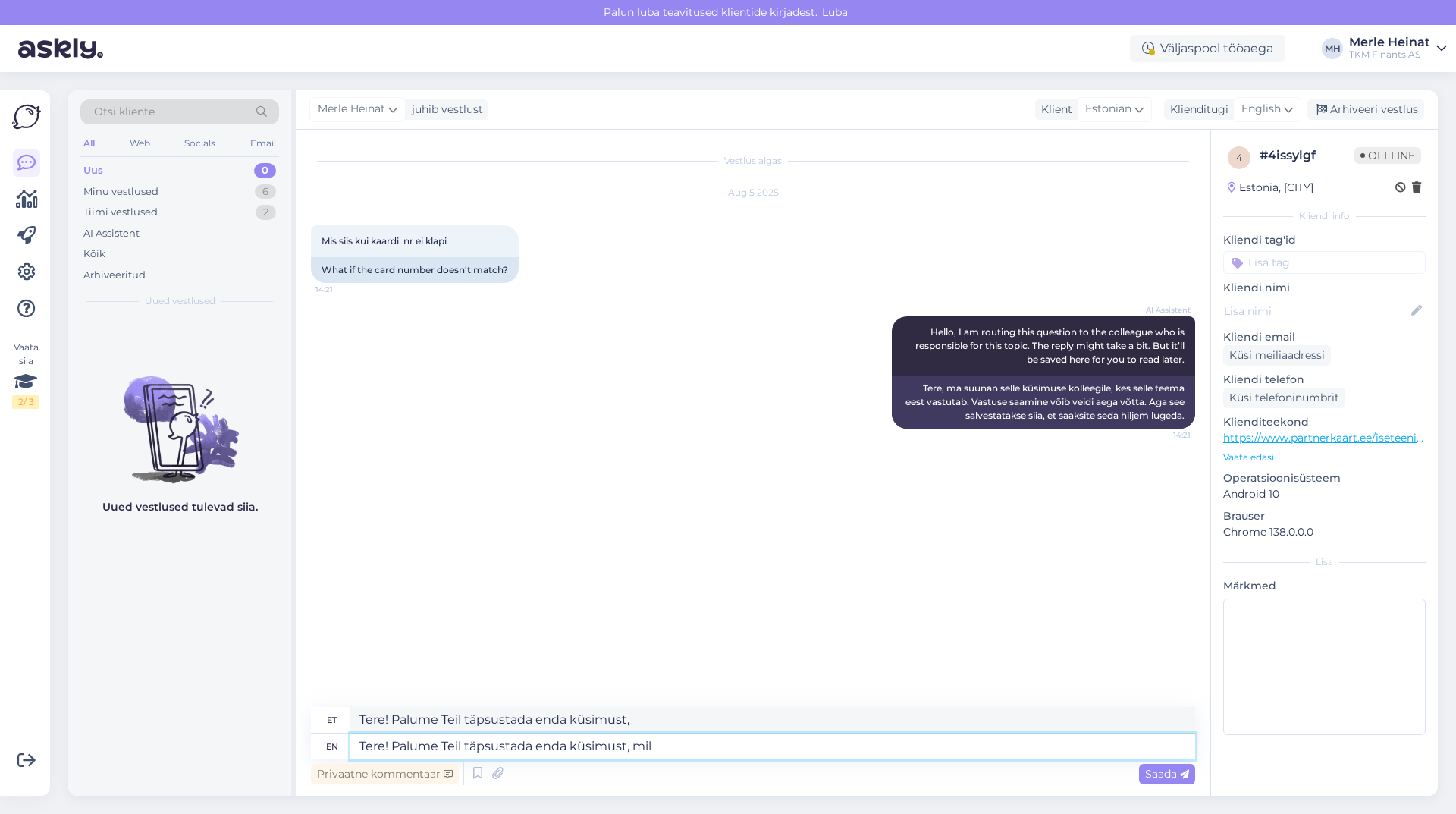 type on "Tere! Palume Teil täpsustada enda küsimust, mill" 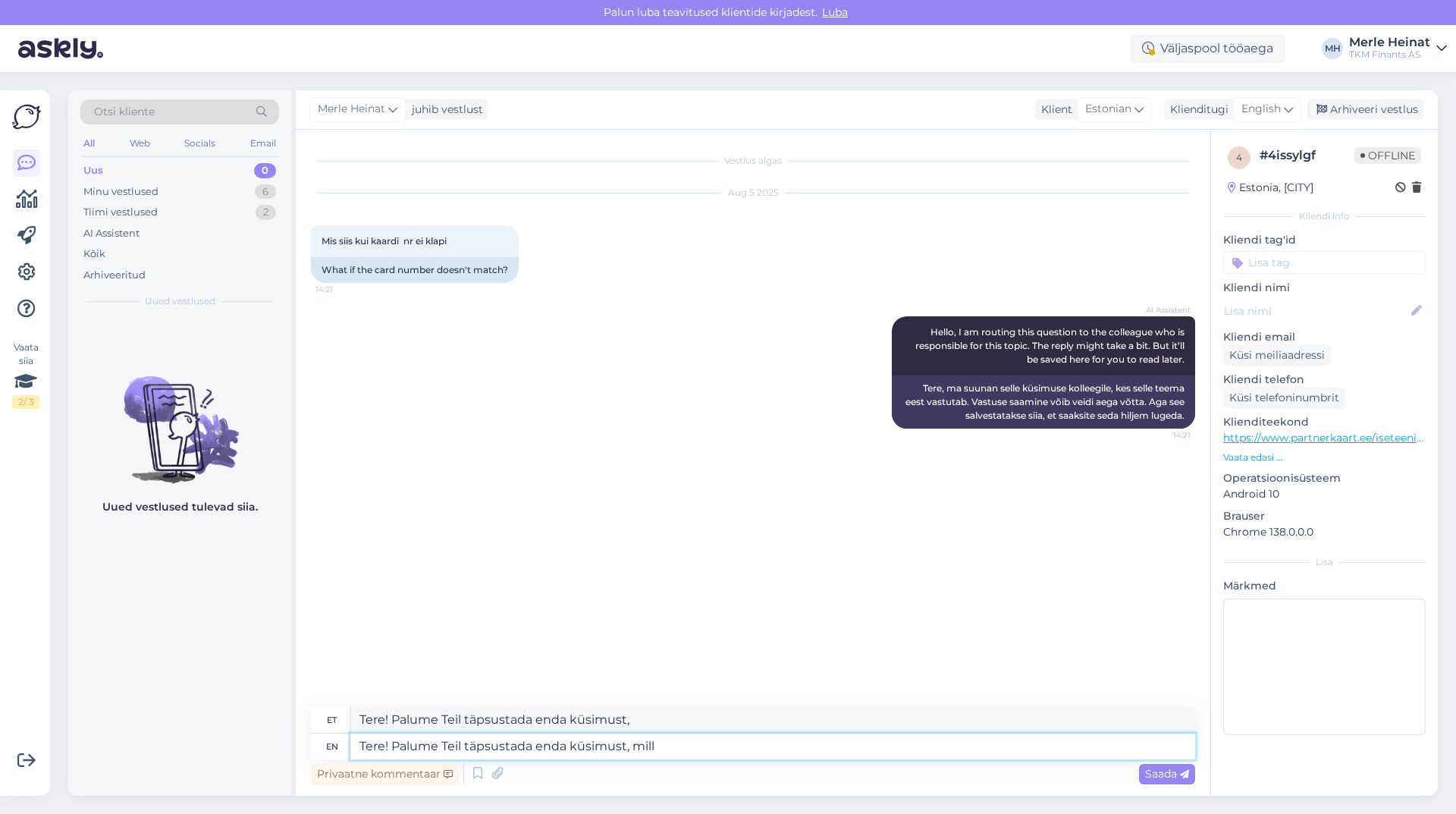 type on "Tere! Palume Teil täpsustada enda küsimust, mi" 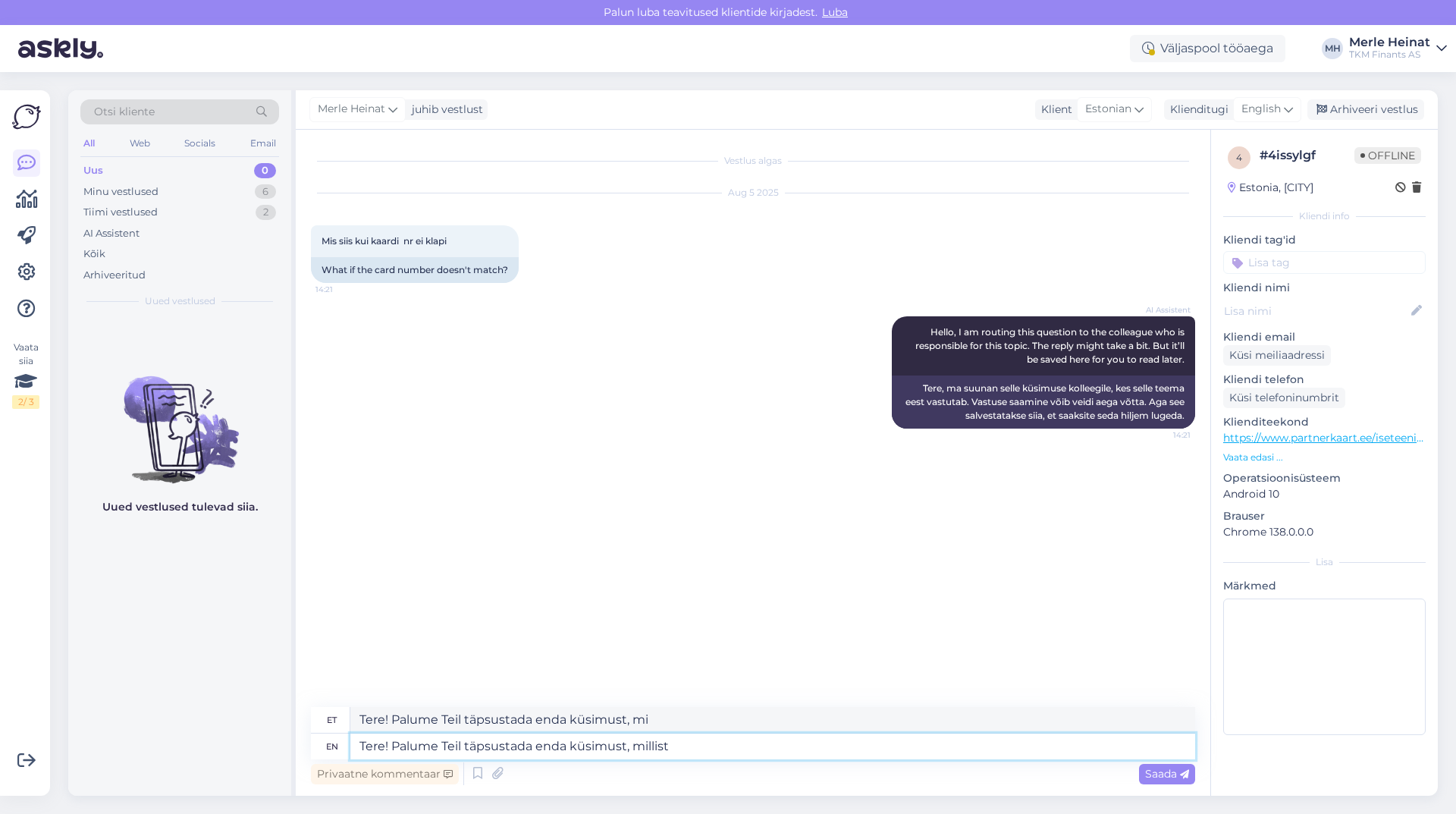 type on "Tere! Palume Teil täpsustada enda küsimust, millist" 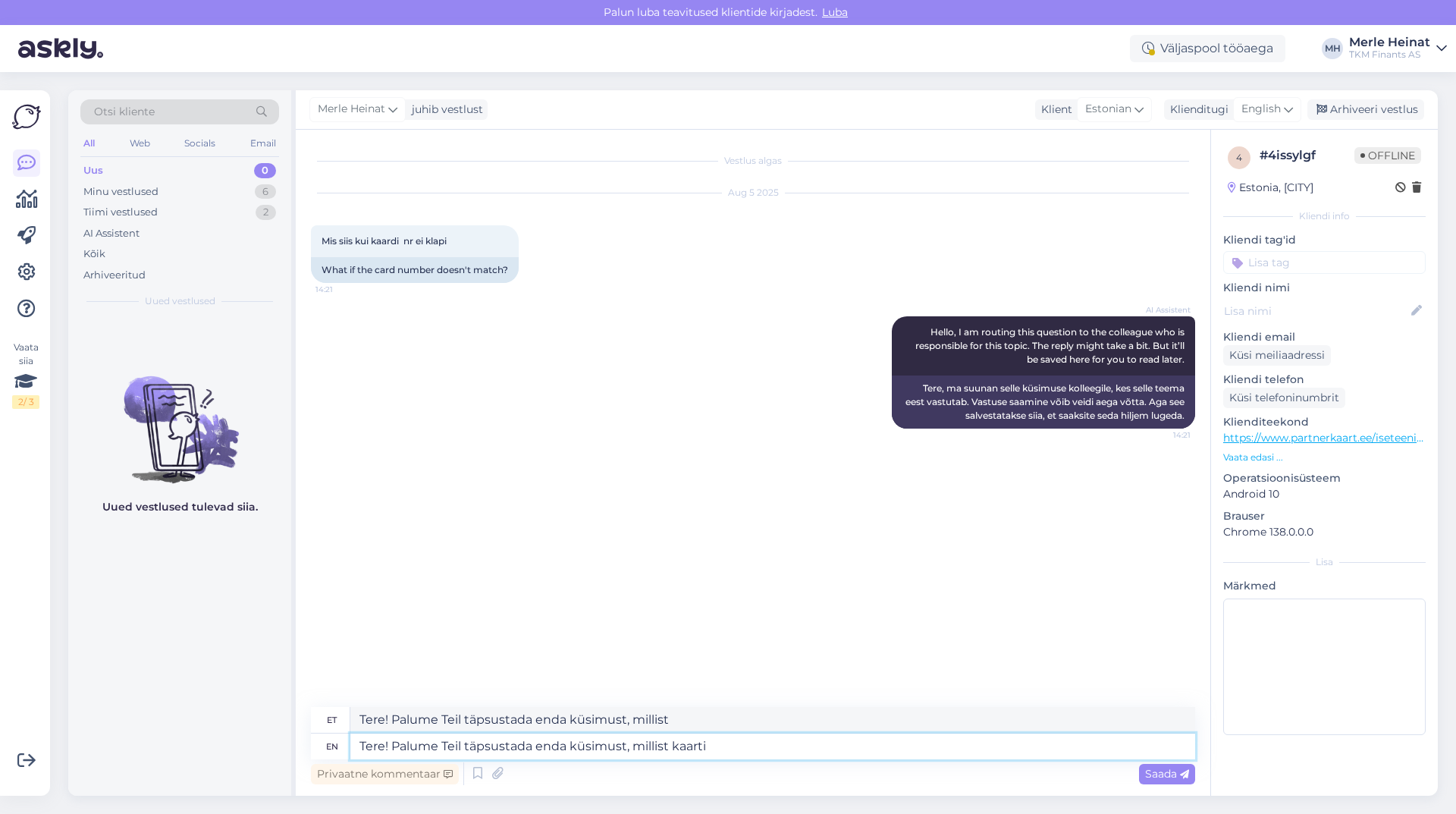 type on "Tere! Palume Teil täpsustada enda küsimust, millist kaarti" 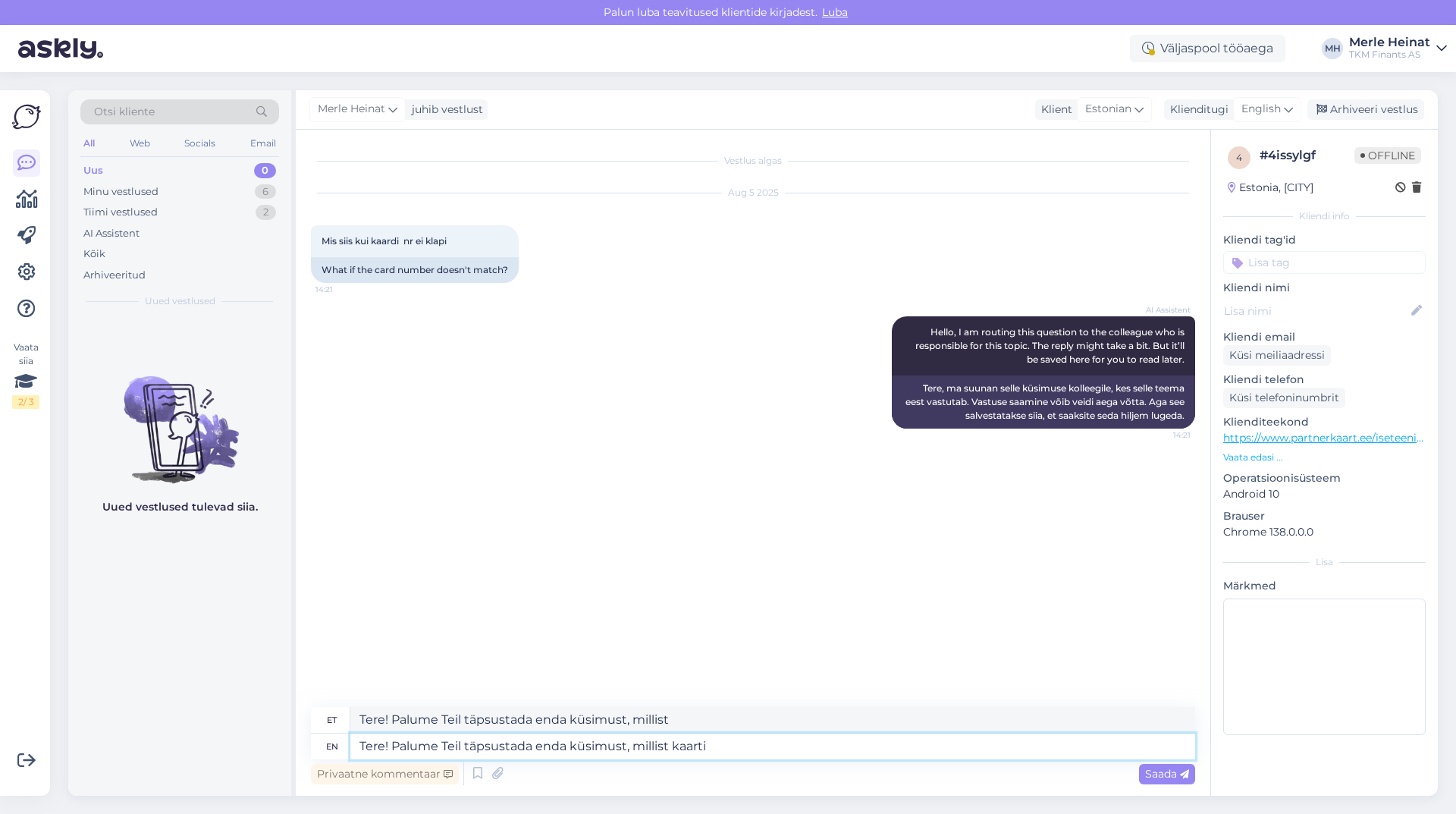 type on "Tere! Palume Teil täpsustada enda küsimust, millist kaarti" 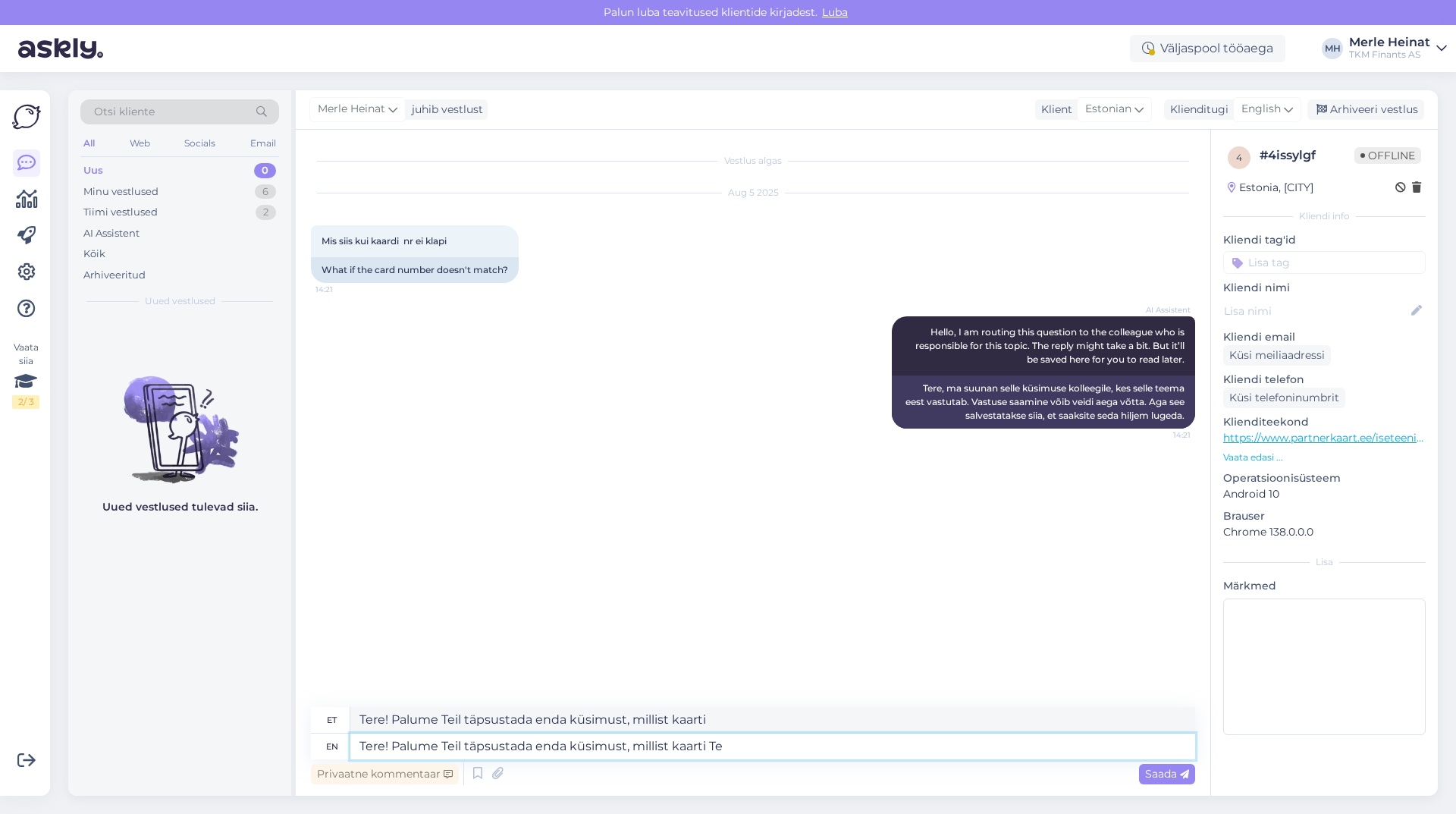 type on "Tere! Palume Teil täpsustada enda küsimust, millist kaarti Te" 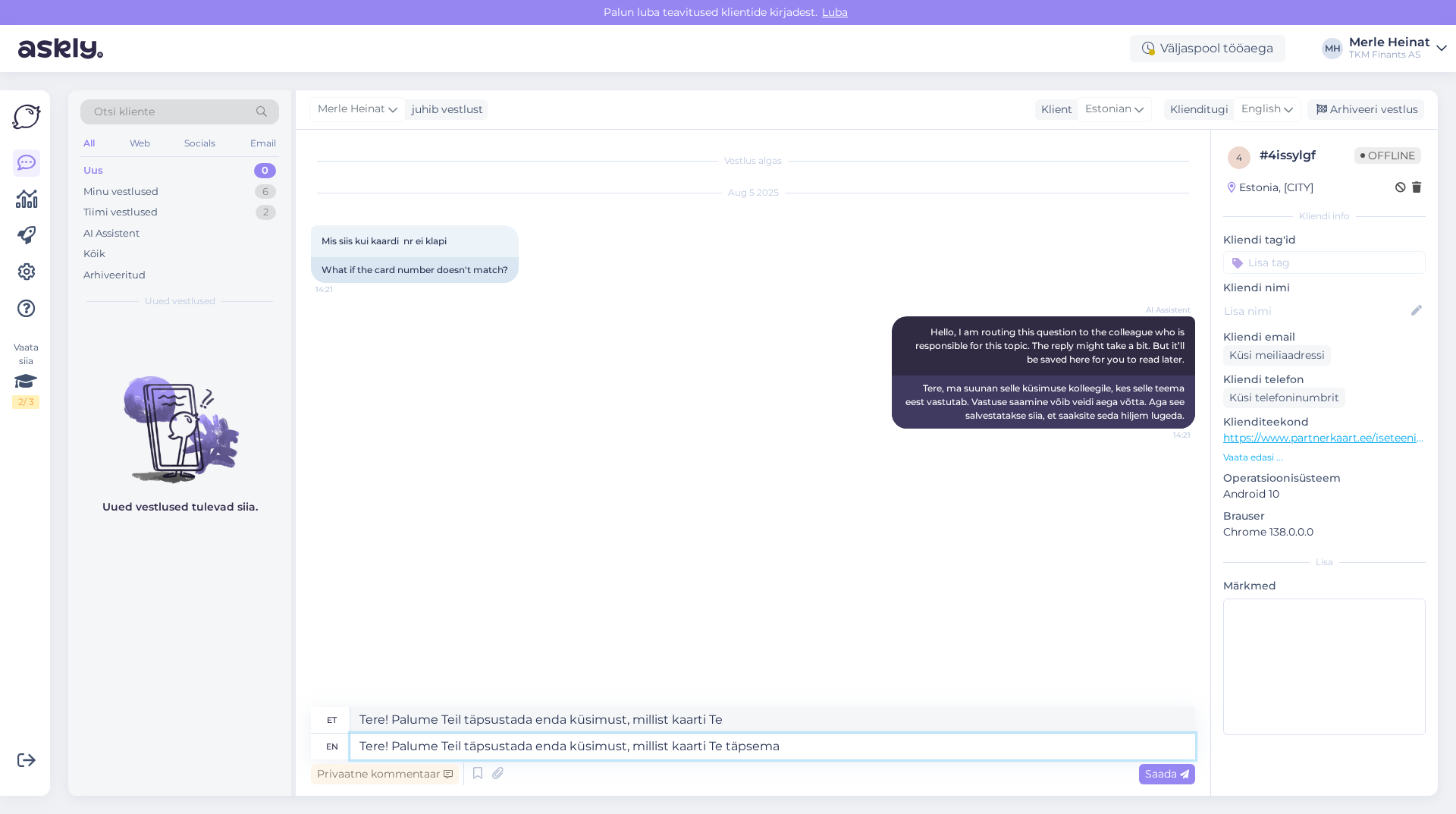 type on "Tere! Palume Teil täpsustada enda küsimust, millist kaarti Te täpsemal" 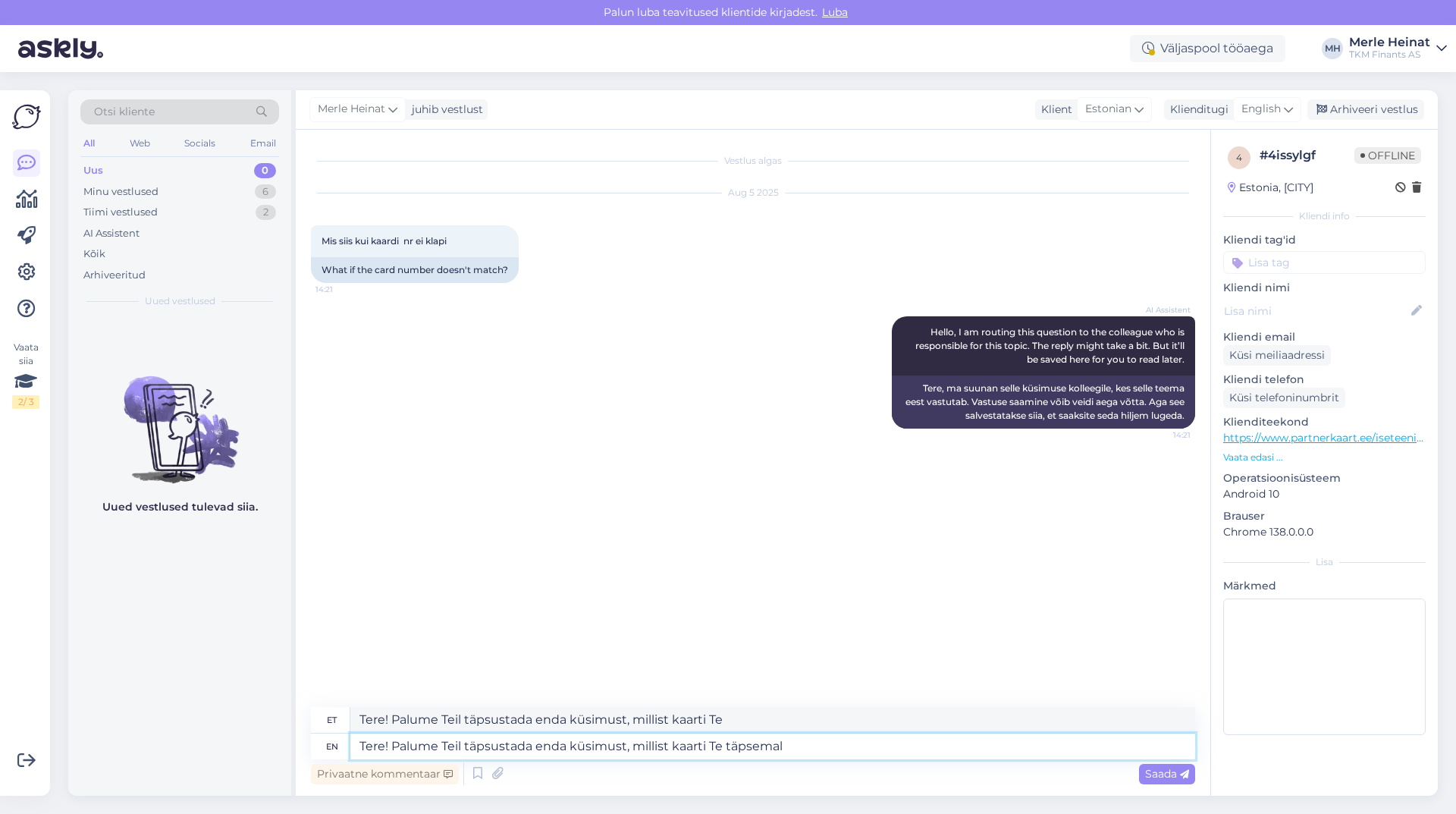 type on "Tere! Palume Teil täpsustada enda küsimust, millist kaarti Te täpsem" 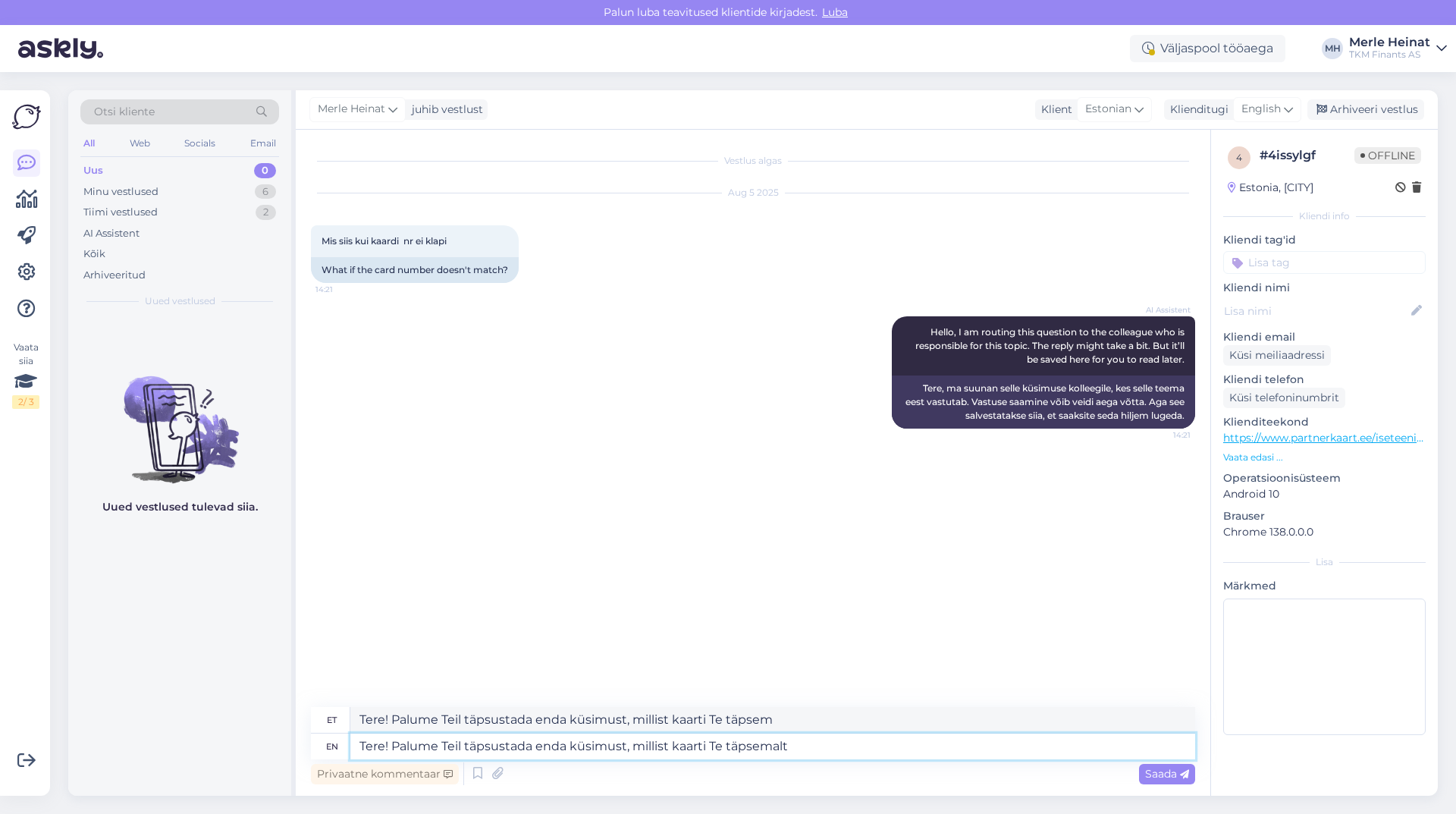 type on "Tere! Palume Teil täpsustada enda küsimust, millist kaarti Te täpsemalt" 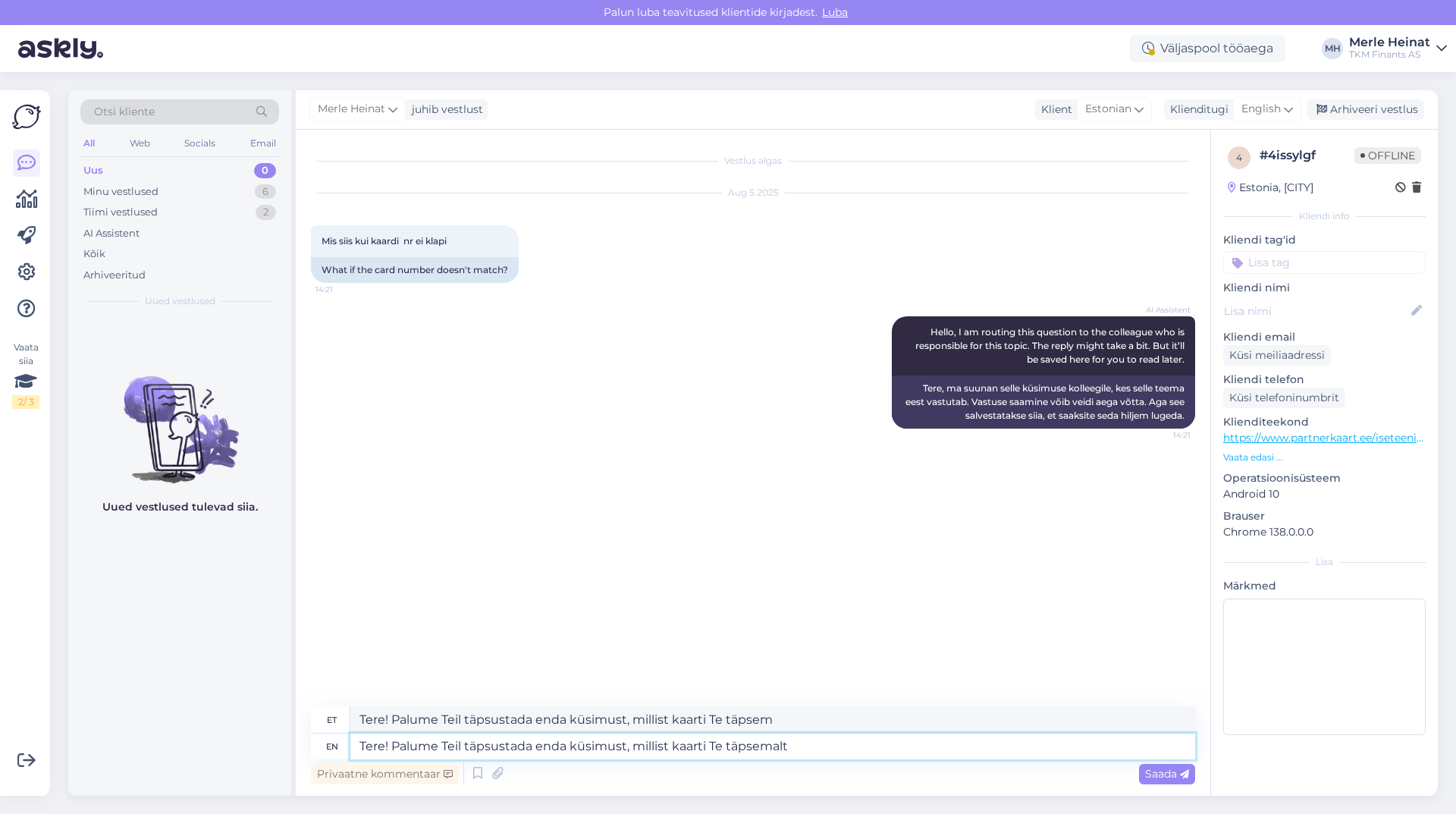 type on "Tere! Palume Teil täpsustada enda küsimust, millist kaarti Te täpsemalt" 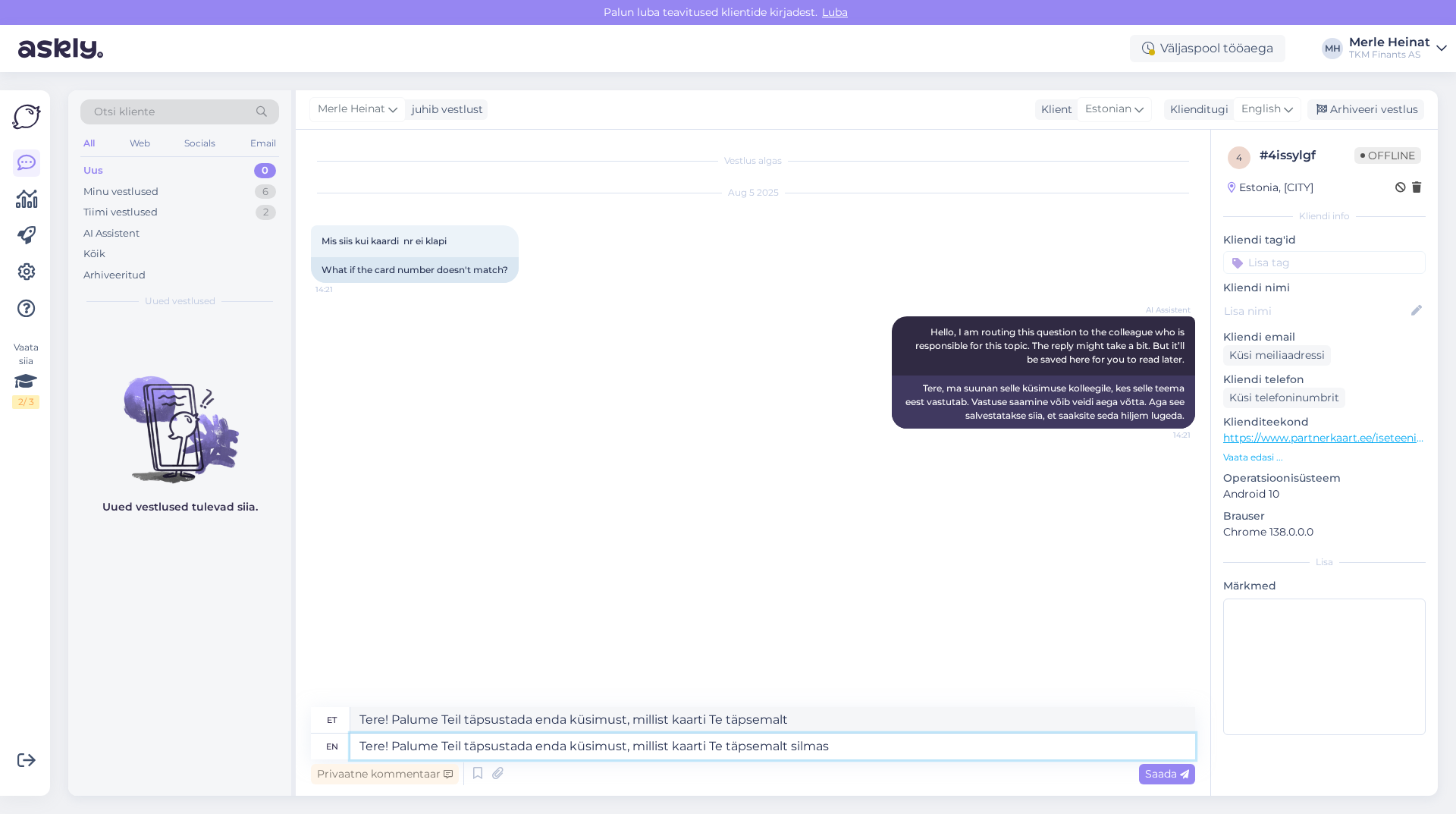 type on "Tere! Palume Teil täpsustada enda küsimust, millist kaarti Te täpsemalt silmas" 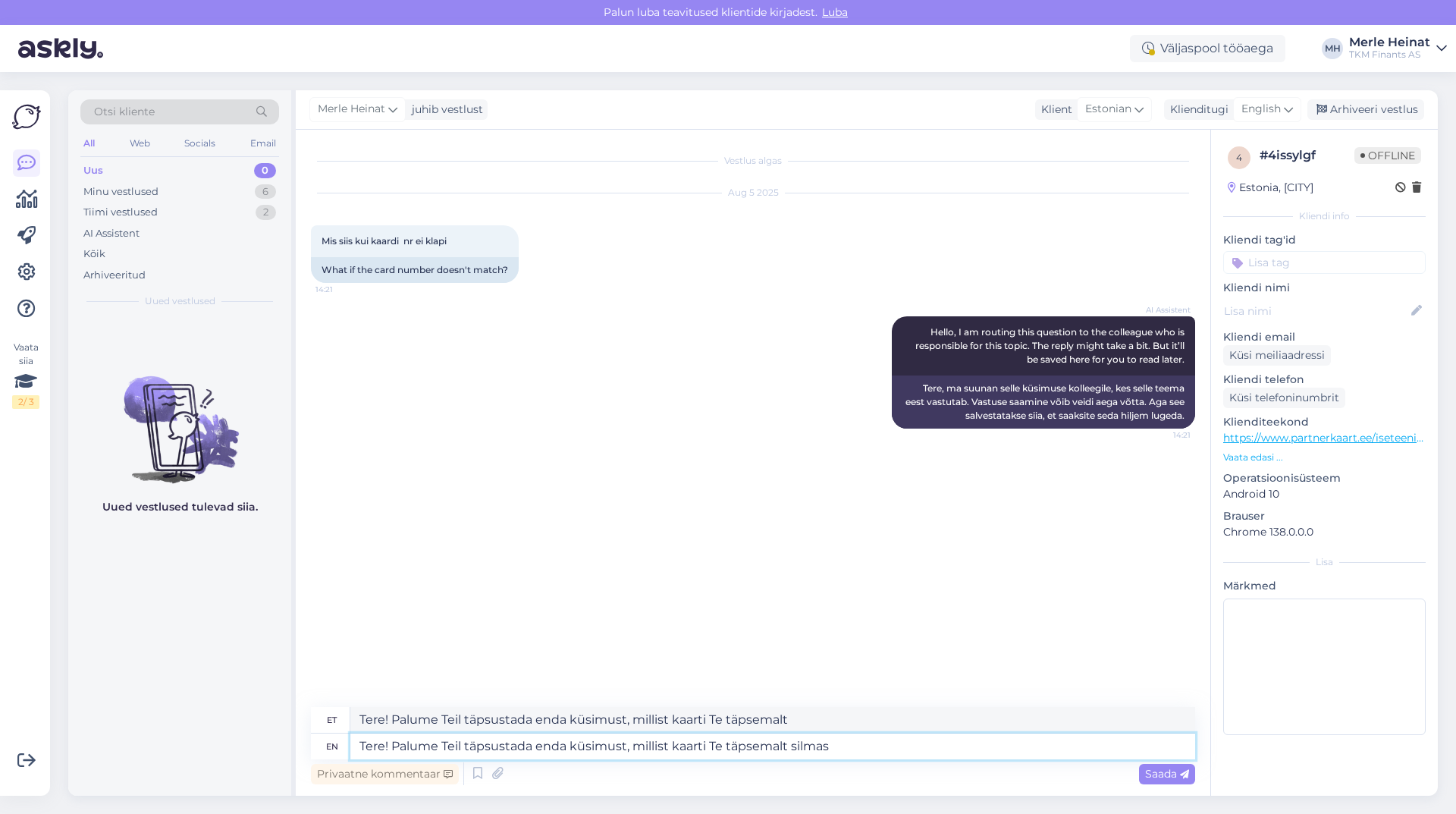 type on "Tere! Palume Teil täpsustada enda küsimust, millist kaarti Te täpsemalt silmas" 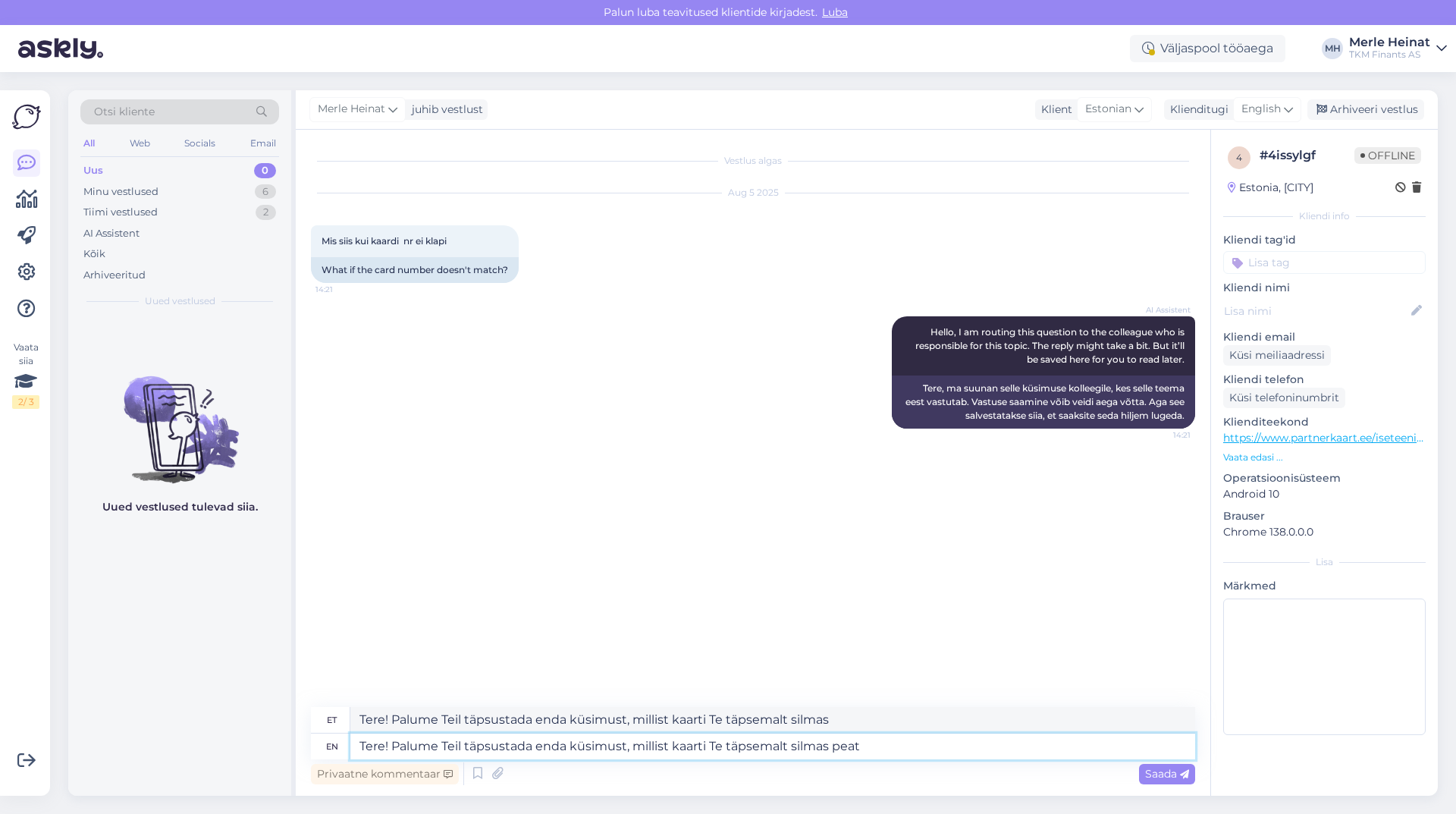 type on "Tere! Palume Teil täpsustada enda küsimust, millist kaarti Te täpsemalt silmas peate" 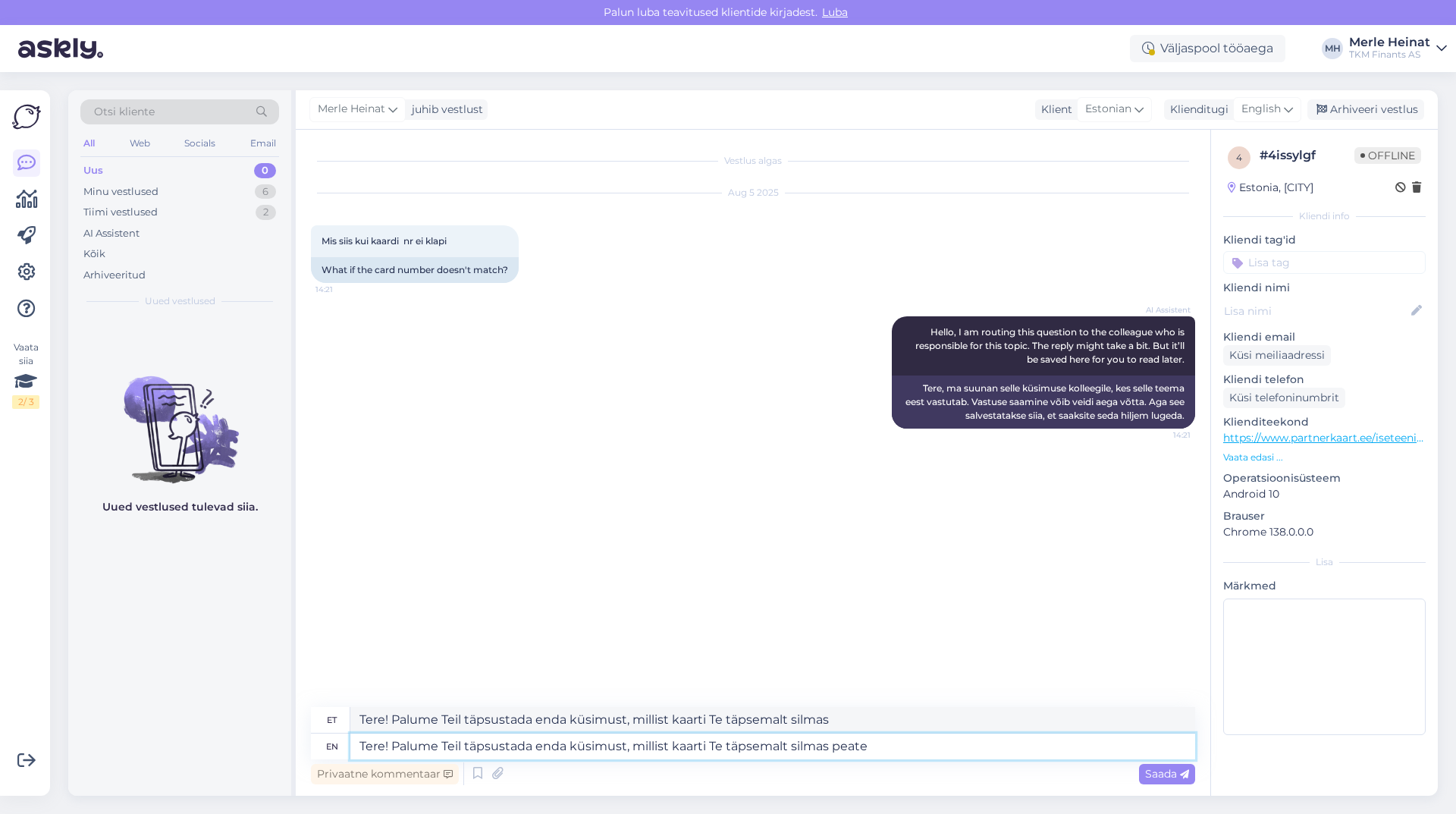 type on "Tere! Palume Teil täpsustada enda küsimust, millist kaarti Te täpsemalt silmas peate" 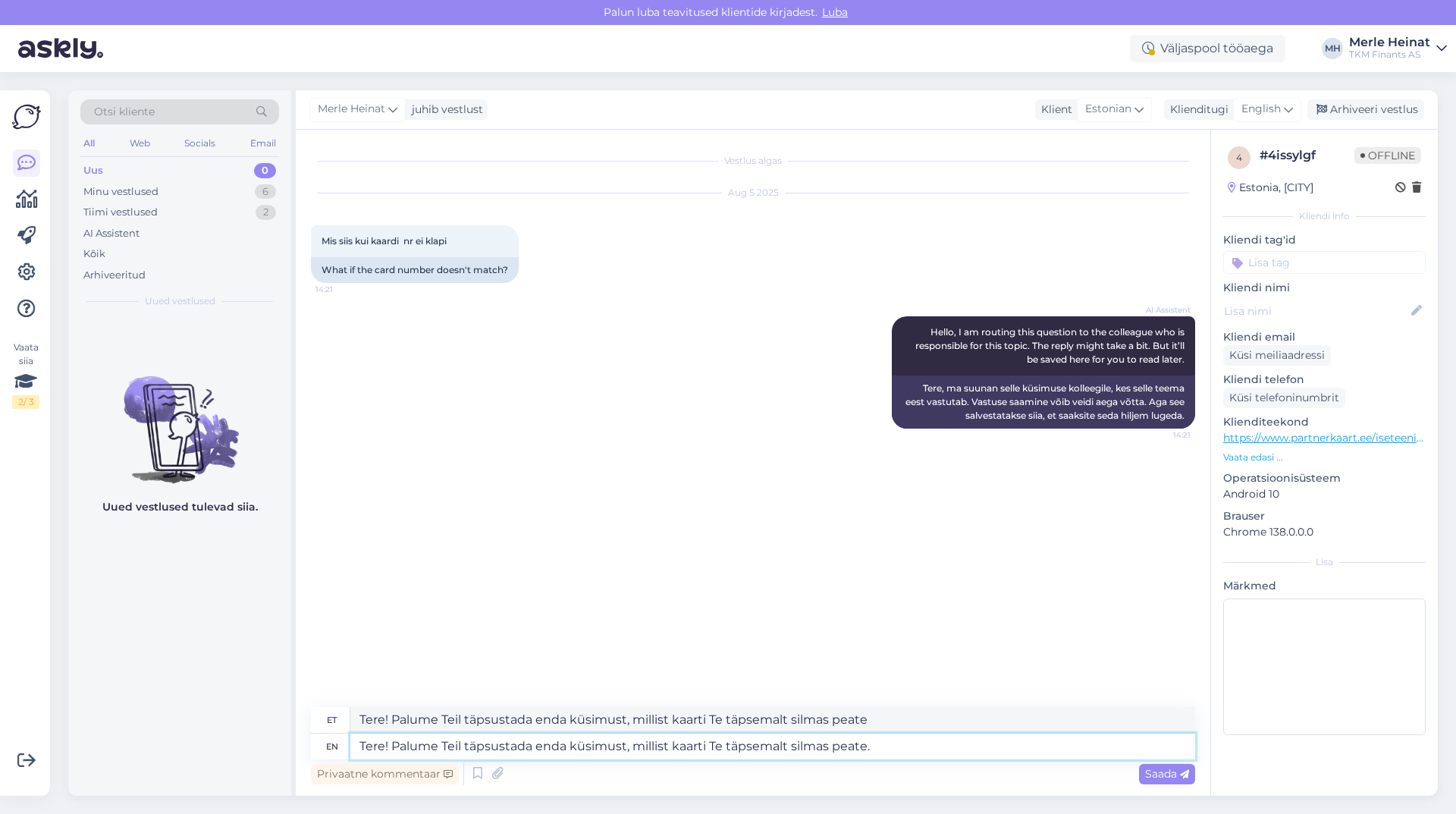 type on "Tere! Palume Teil täpsustada enda küsimust, millist kaarti Te täpsemalt silmas peate." 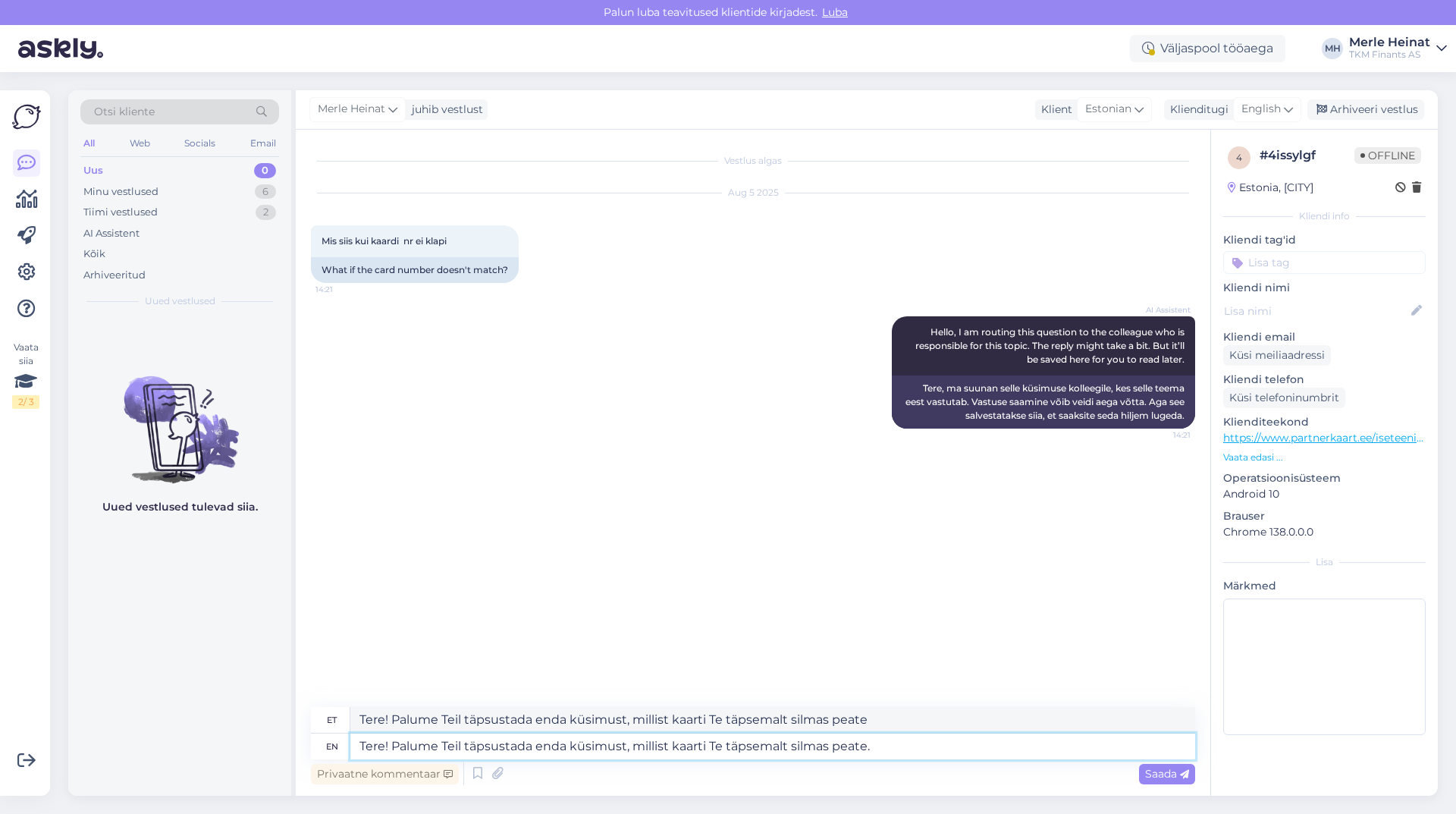 type on "Tere! Palume Teil täpsustada enda küsimust, millist kaarti Te täpsemalt silmas peate." 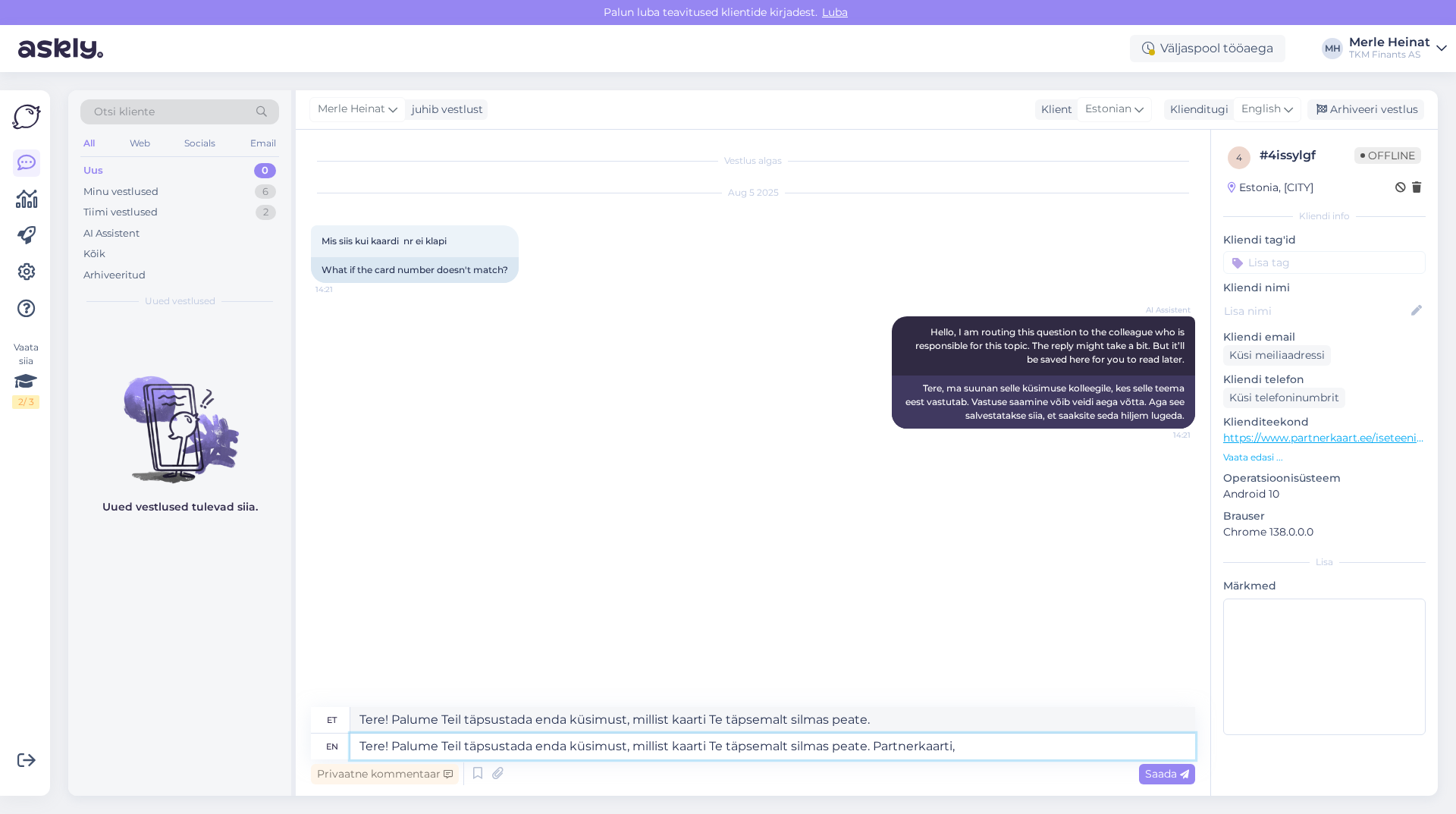 type on "Tere! Palume Teil täpsustada enda küsimust, millist kaarti Te täpsemalt silmas peate. Partnerkaarti," 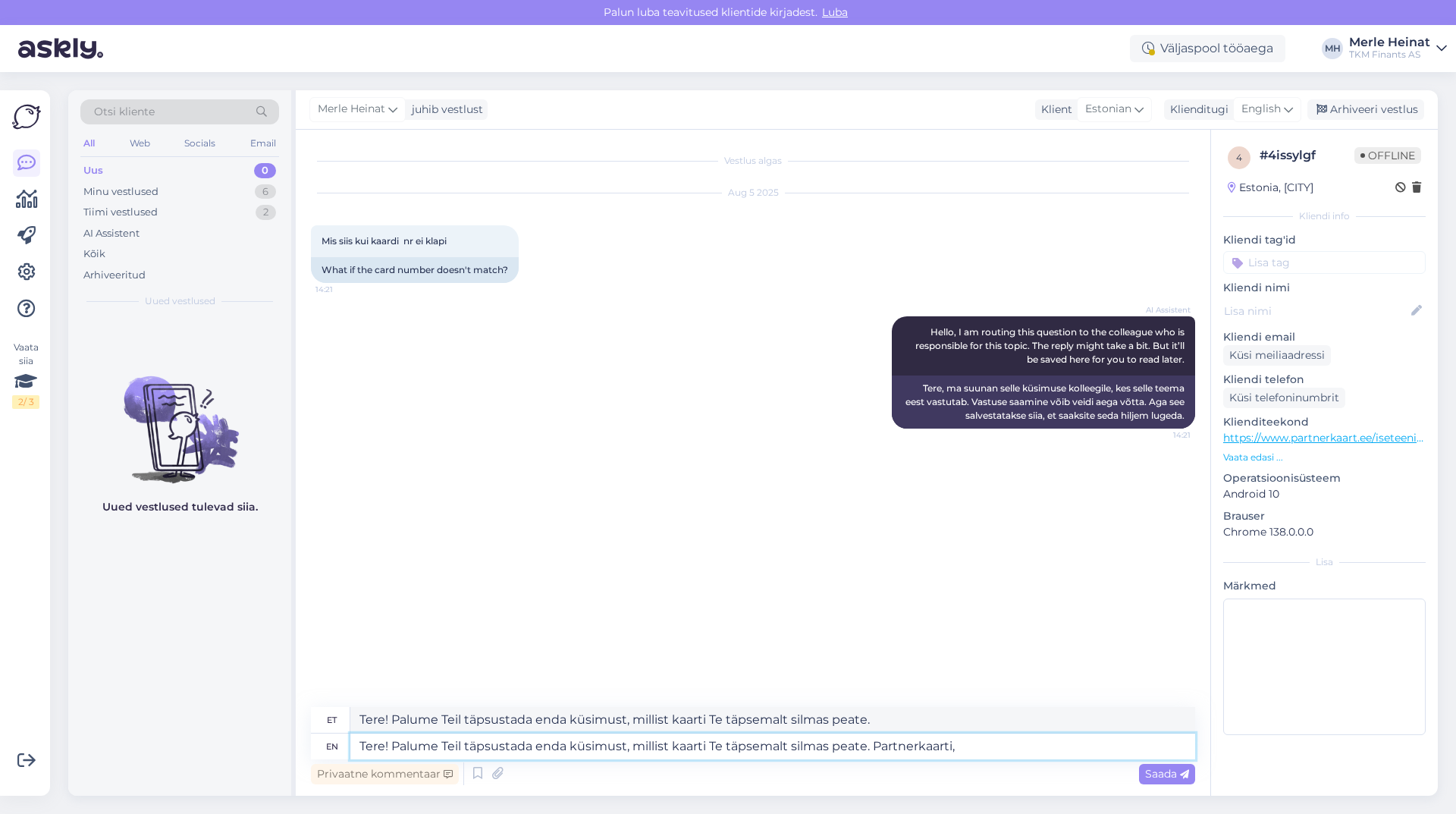 type on "Tere! Palume Teil täpsustada enda küsimust, millist kaarti Te täpsemalt silmas peate. Partnerkaart," 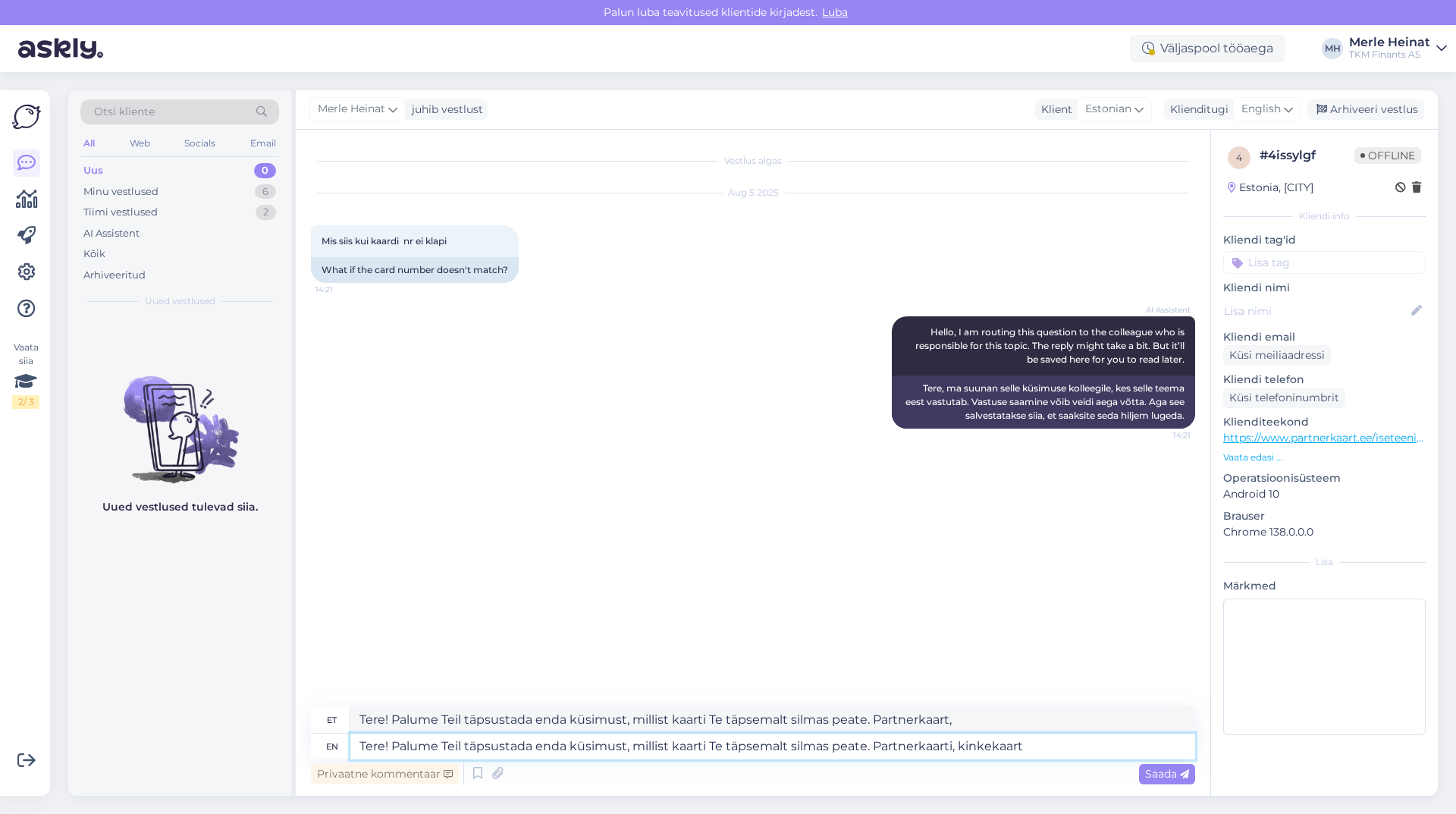 type on "Tere! Palume Teil täpsustada enda küsimust, millist kaarti Te täpsemalt silmas peate. Partnerkaarti, kinkekaarti" 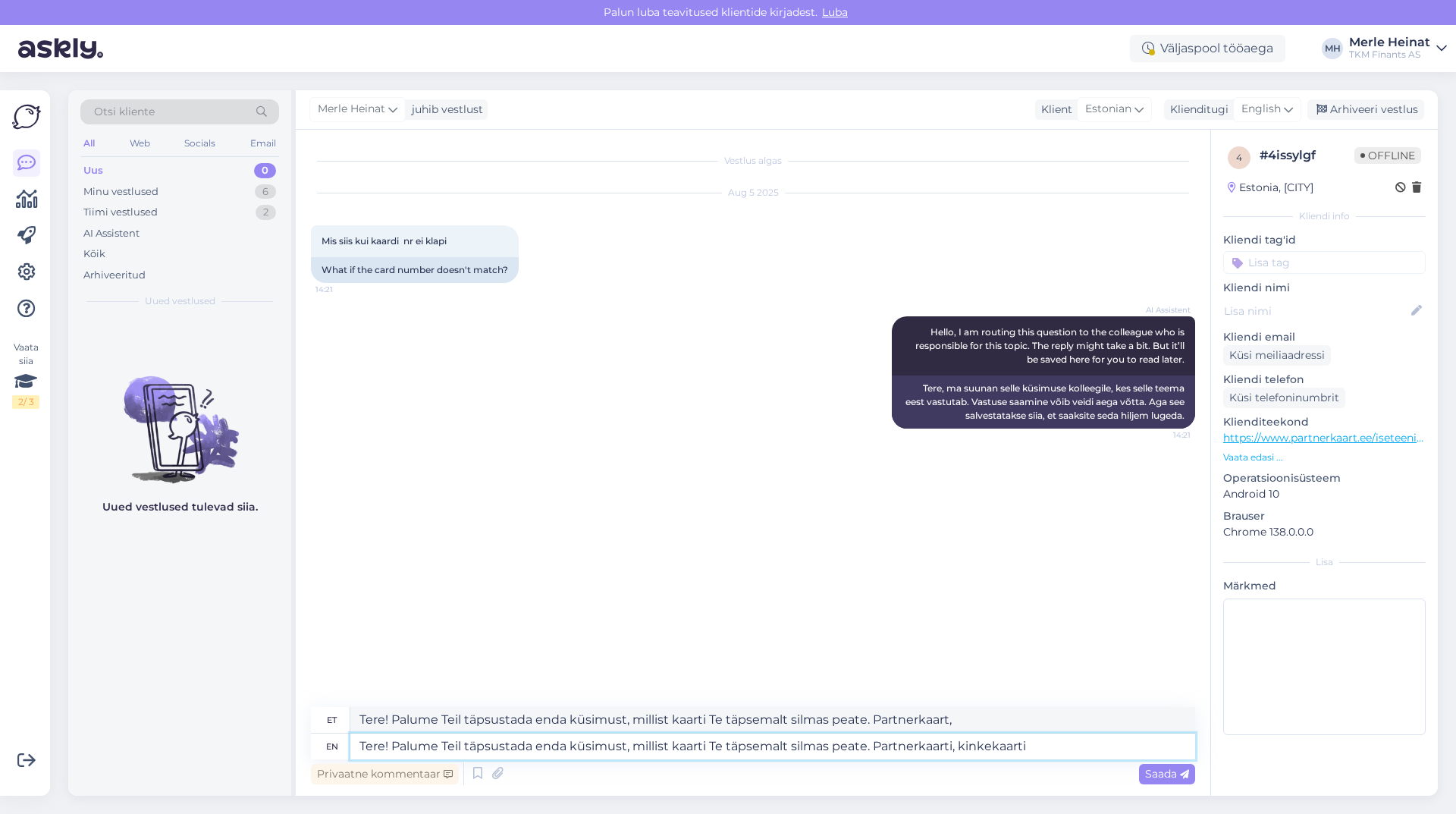 type on "Tere! Palume Teil täpsustada enda küsimust, millist kaarti Te täpsemalt silmas peate. Partnerkaarti, kinkekaarti" 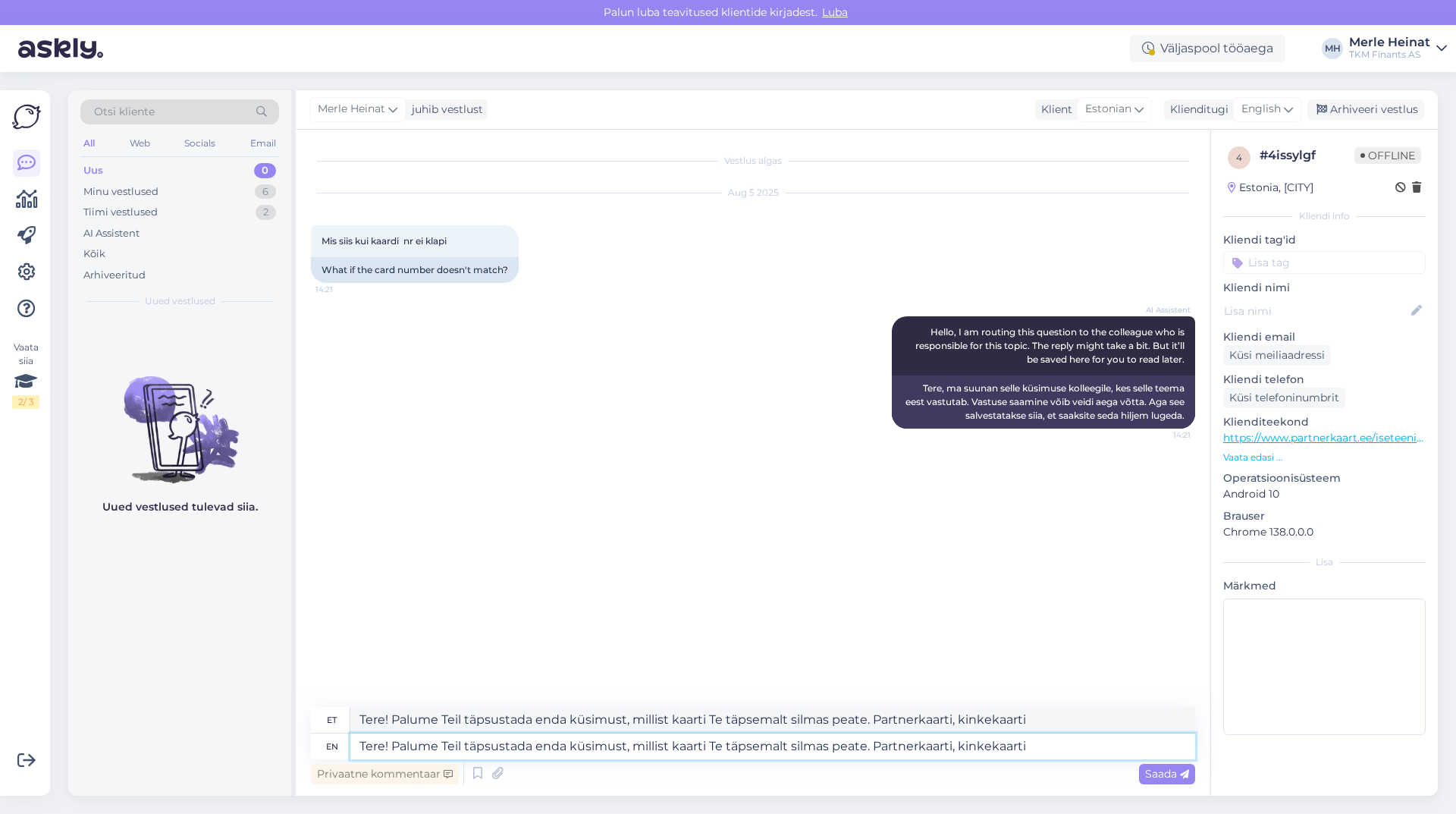 type on "Tere! Palume Teil täpsustada enda küsimust, millist kaarti Te täpsemalt silmas peate. Partnerkaarti, kinkekaarti?" 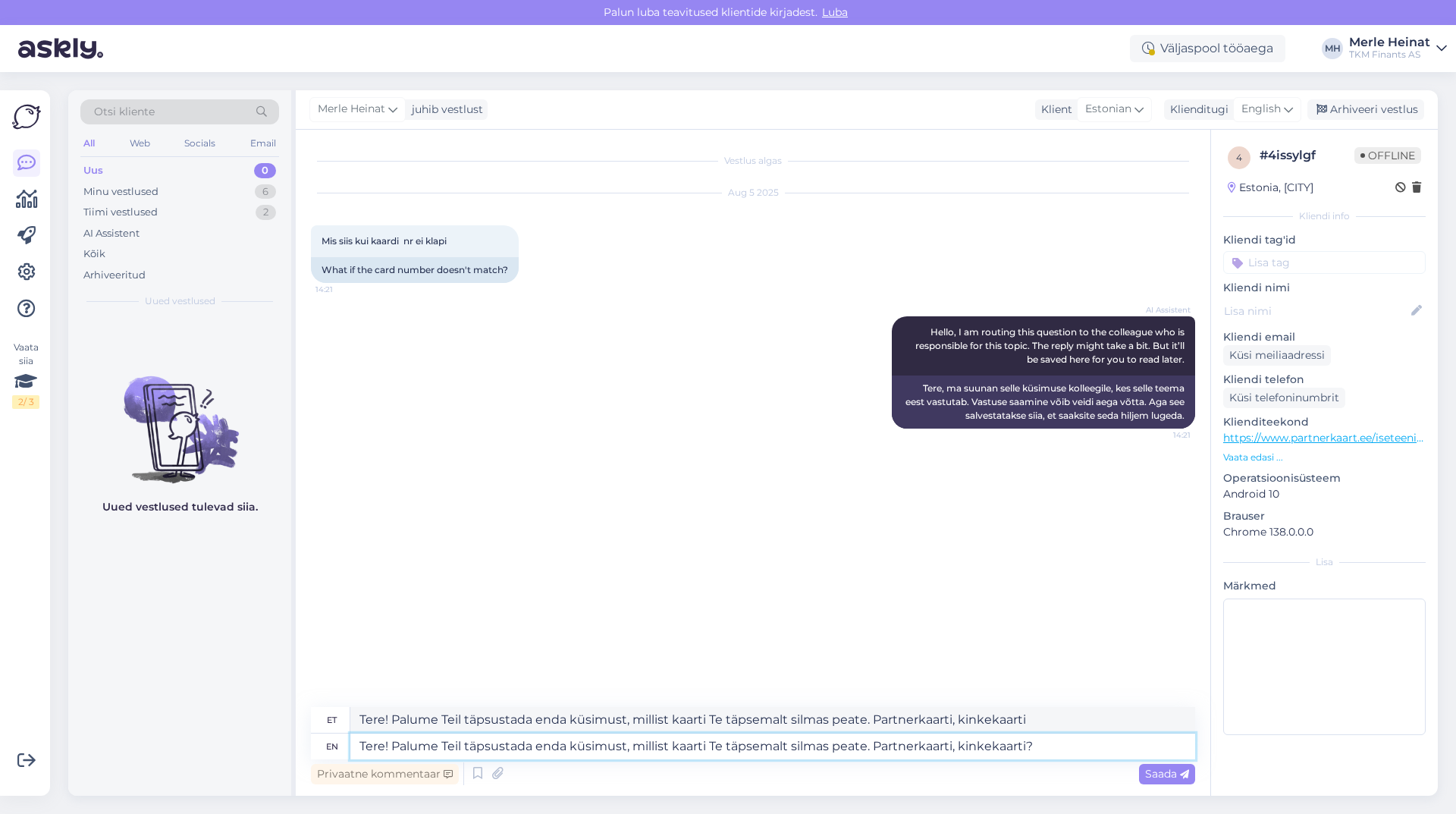 type on "Tere! Palume Teil täpsustada enda küsimust, millist kaarti Te täpsemalt silmas peate. Partnerkaarti, kinkekaarti?" 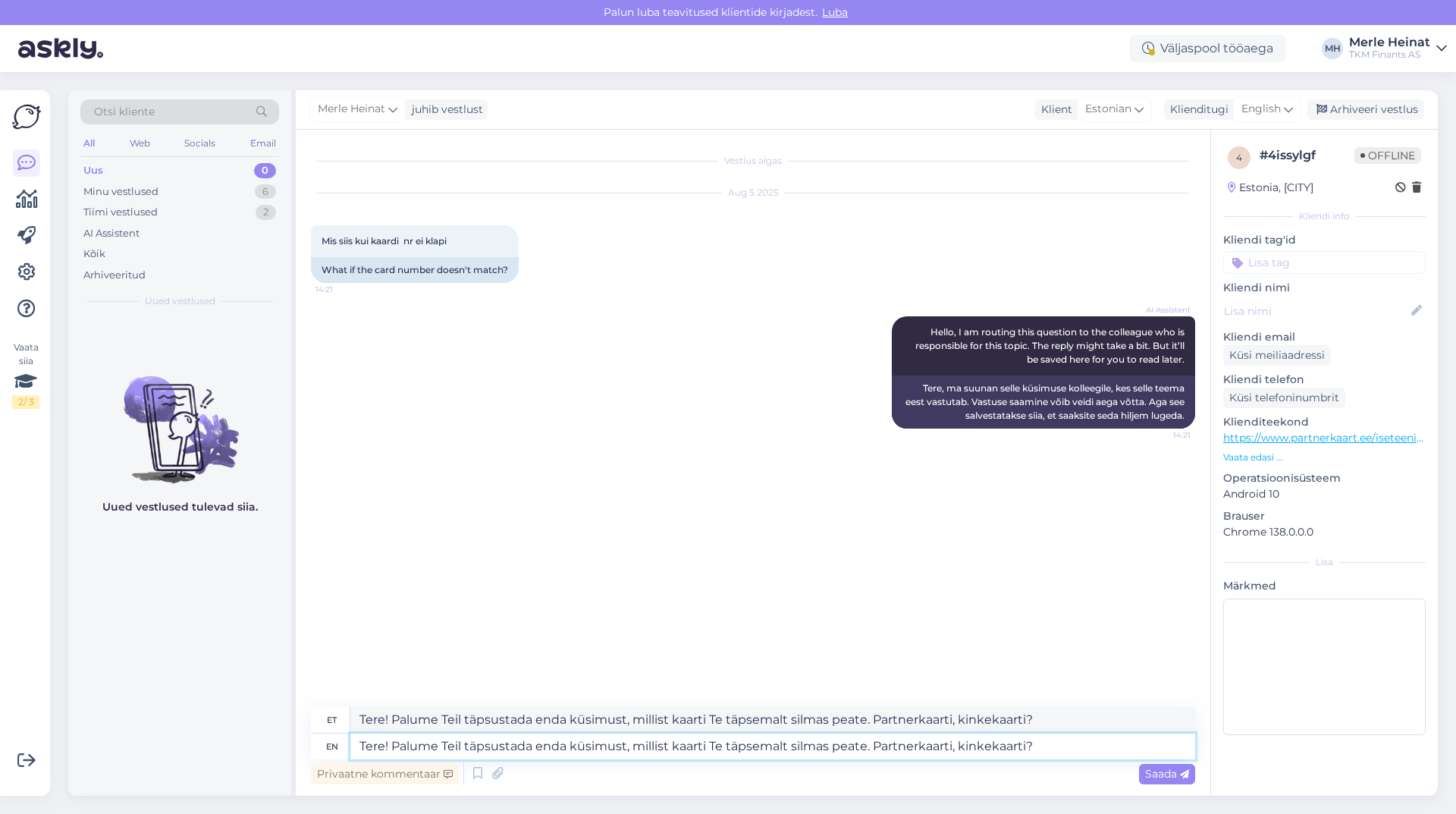 click on "Tere! Palume Teil täpsustada enda küsimust, millist kaarti Te täpsemalt silmas peate. Partnerkaarti, kinkekaarti?" at bounding box center (773, 746) 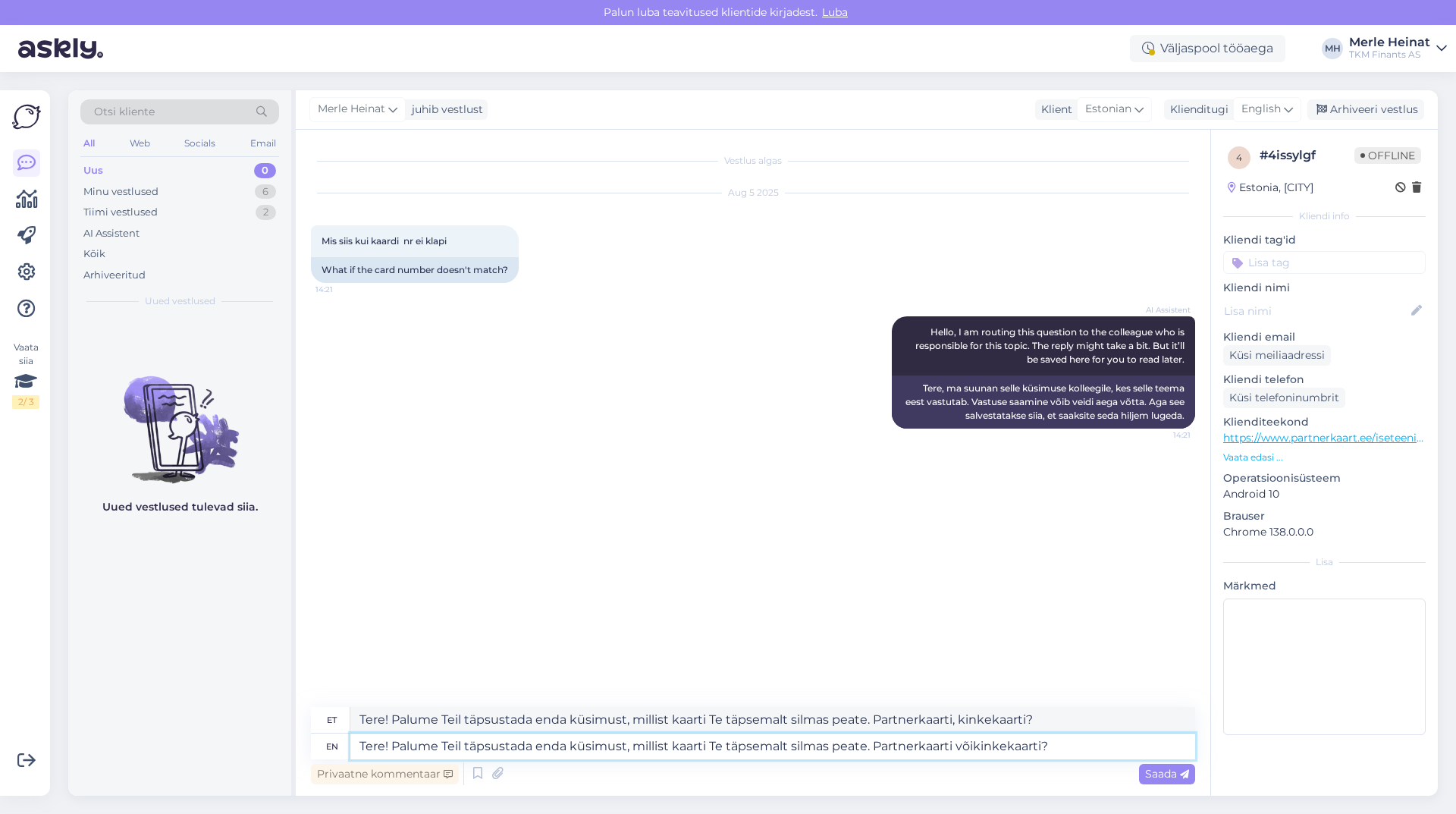 type on "Tere! Palume Teil täpsustada enda küsimust, millist kaarti Te täpsemalt silmas peate. Partnerkaarti või kinkekaarti?" 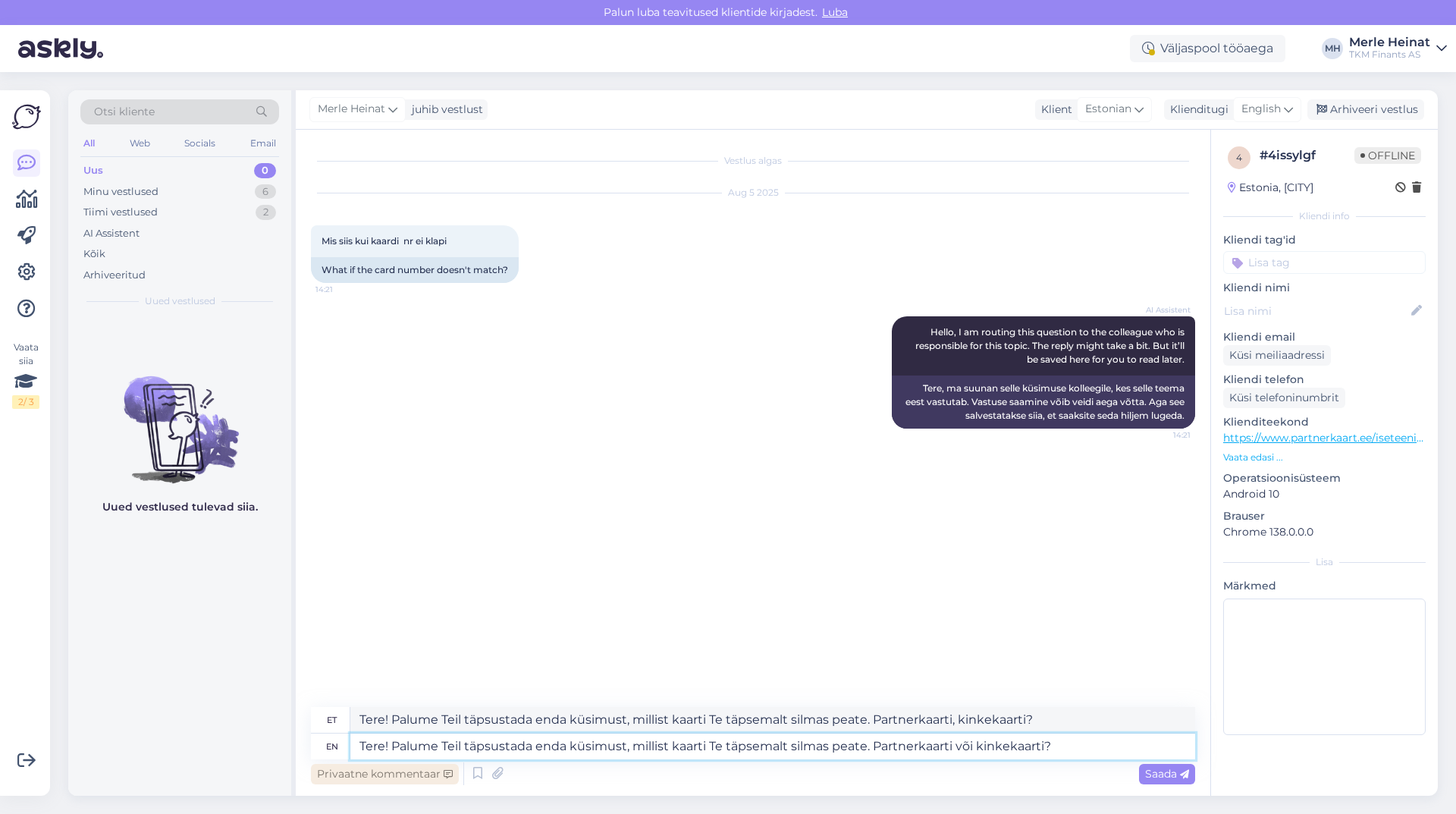 type on "Tere! Palume Teil täpsustada enda küsimust, millist kaarti Te täpsemalt silmas peate. Partnerkaarti või kinkekaarti?" 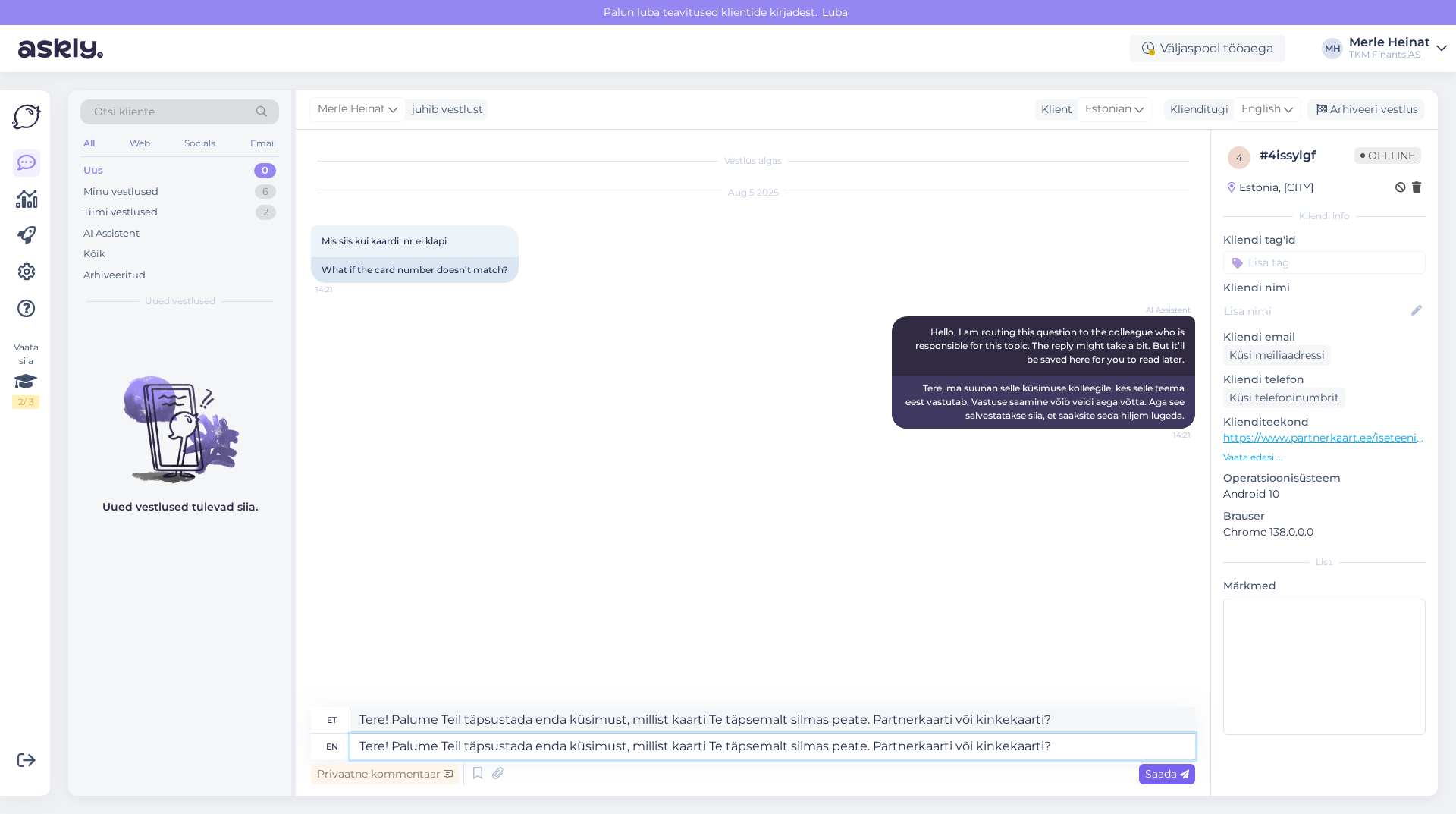 type on "Tere! Palume Teil täpsustada enda küsimust, millist kaarti Te täpsemalt silmas peate. Partnerkaarti või kinkekaarti?" 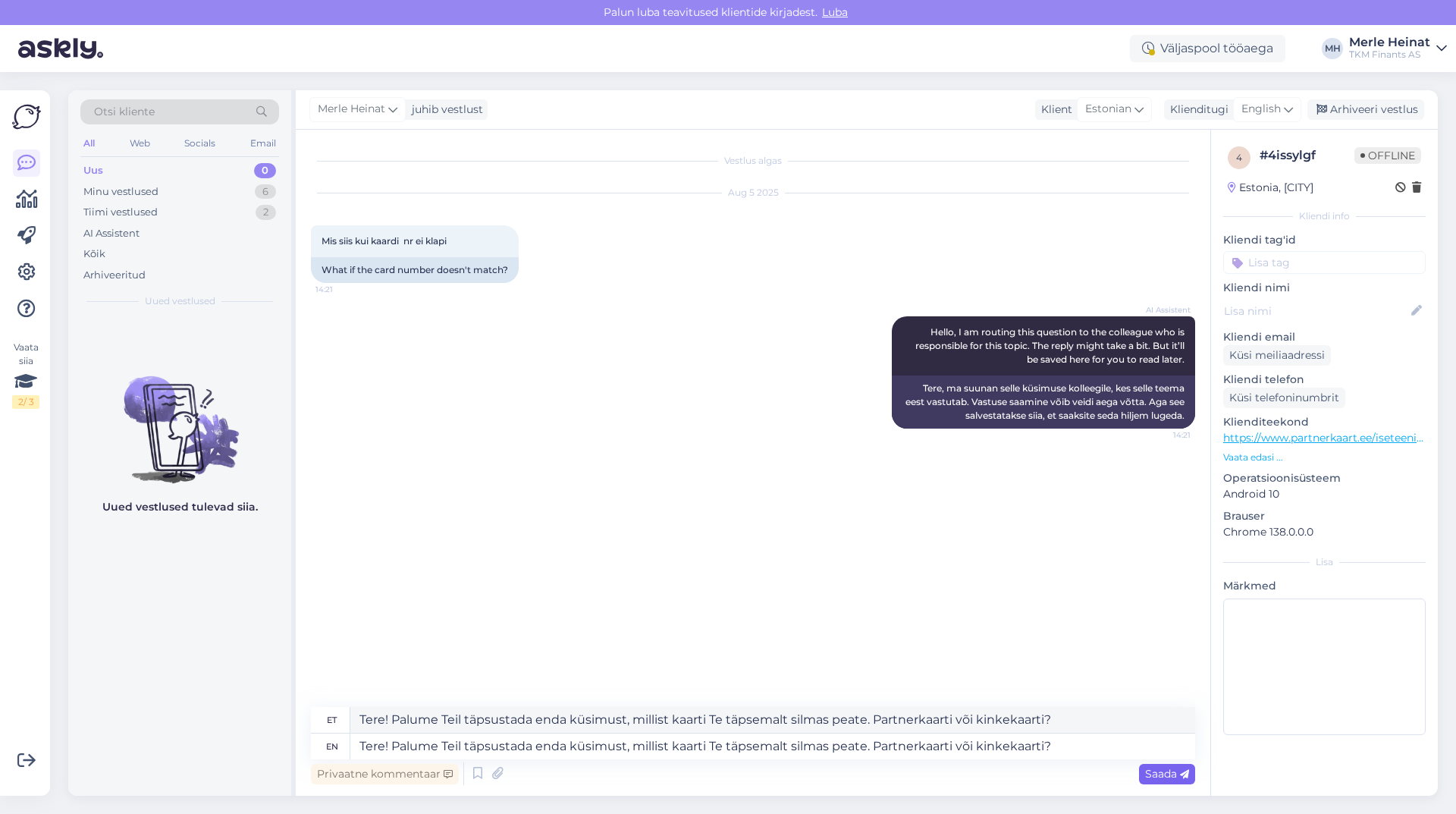 click on "Saada" at bounding box center (1167, 774) 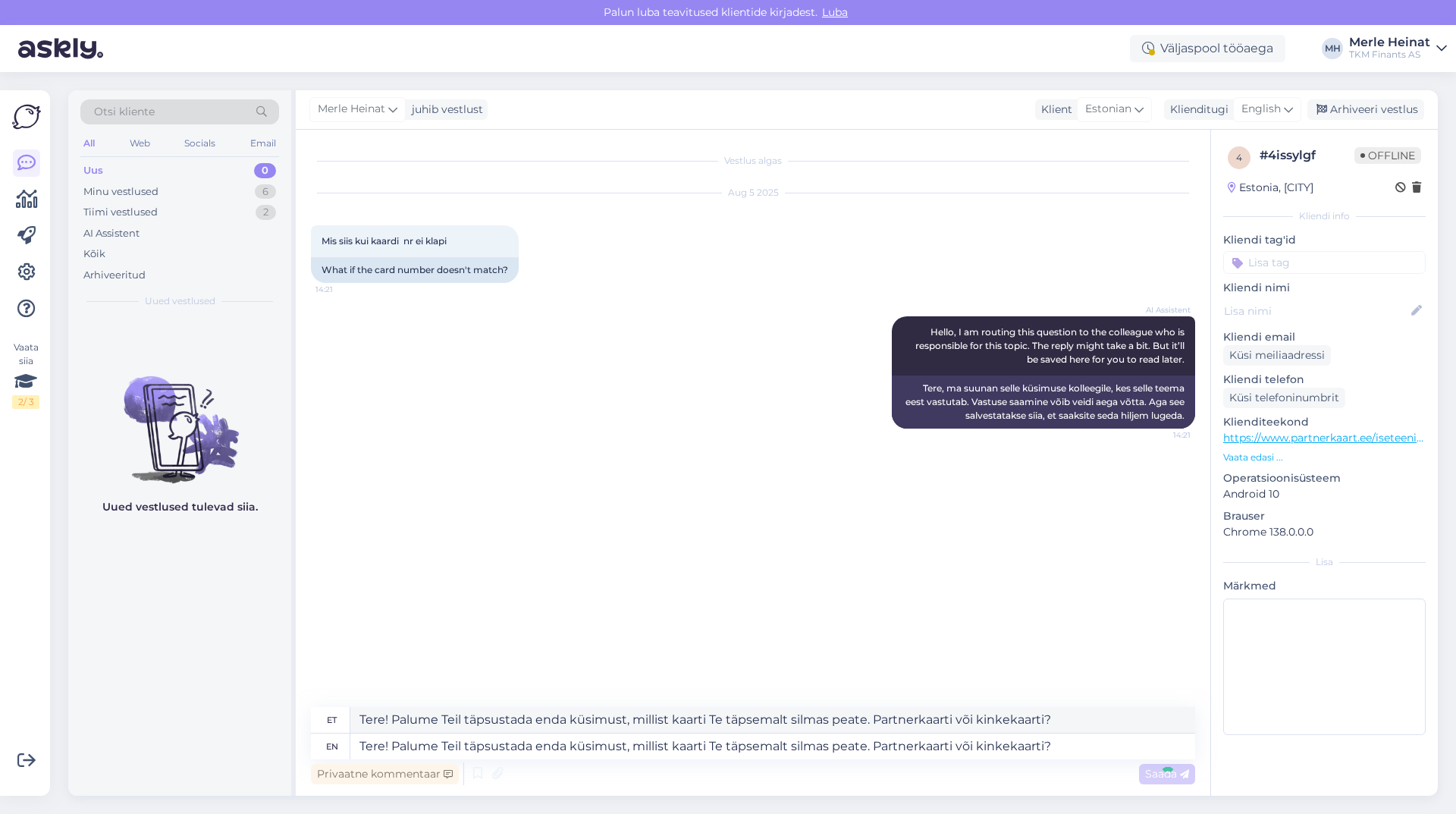 type 